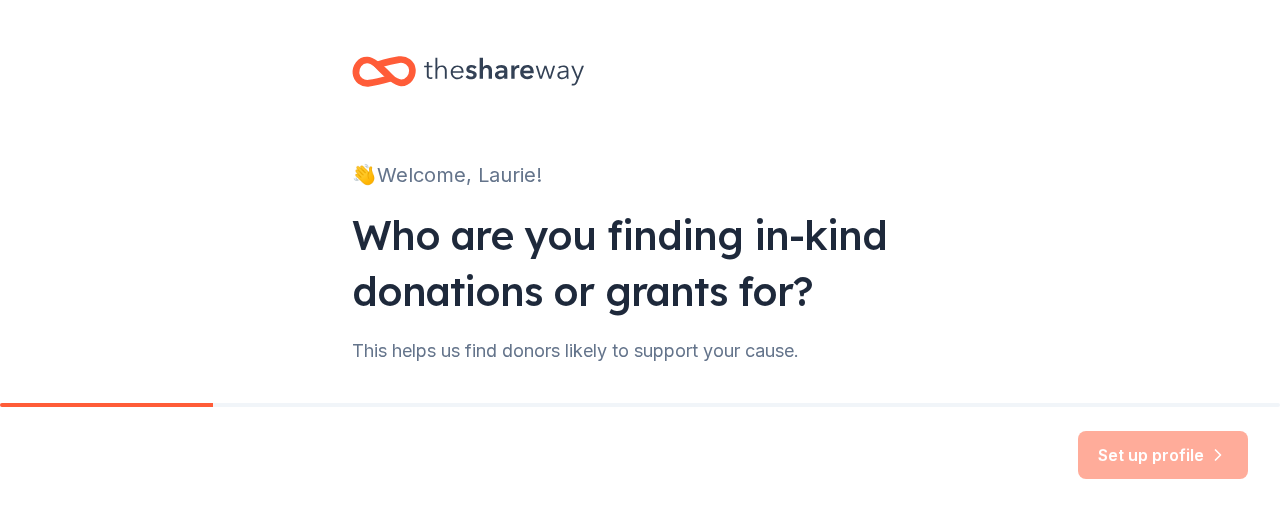 scroll, scrollTop: 0, scrollLeft: 0, axis: both 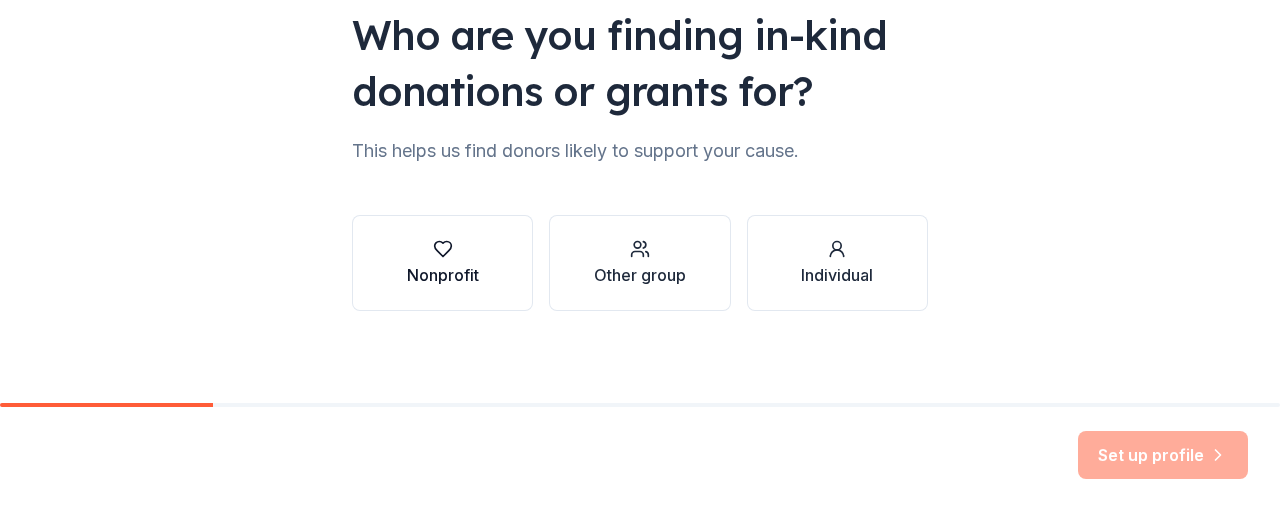 click on "Nonprofit" at bounding box center [443, 275] 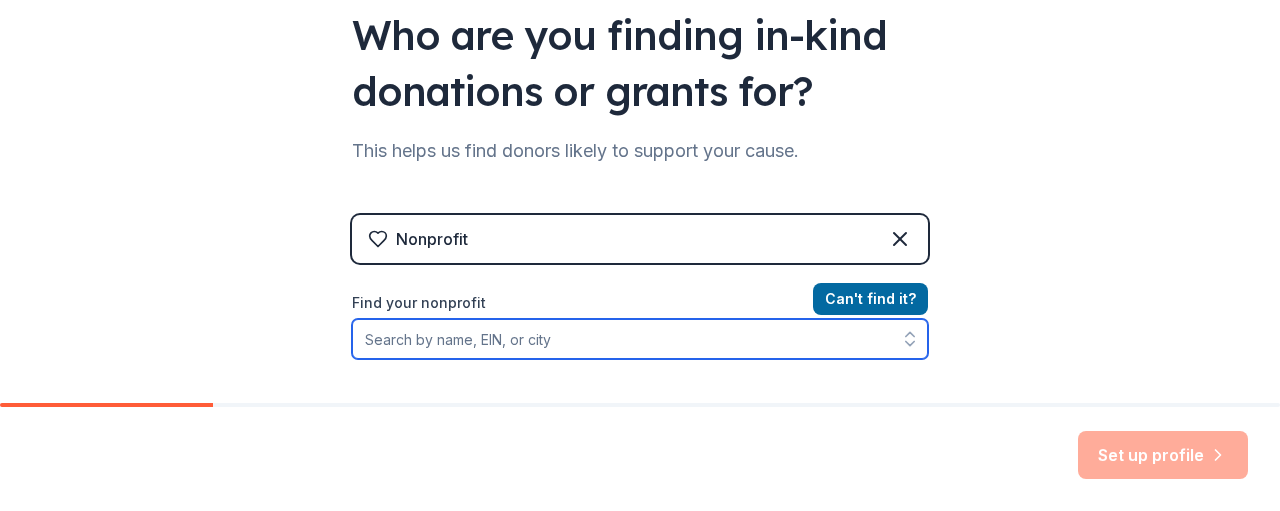 click on "Find your nonprofit" at bounding box center (640, 339) 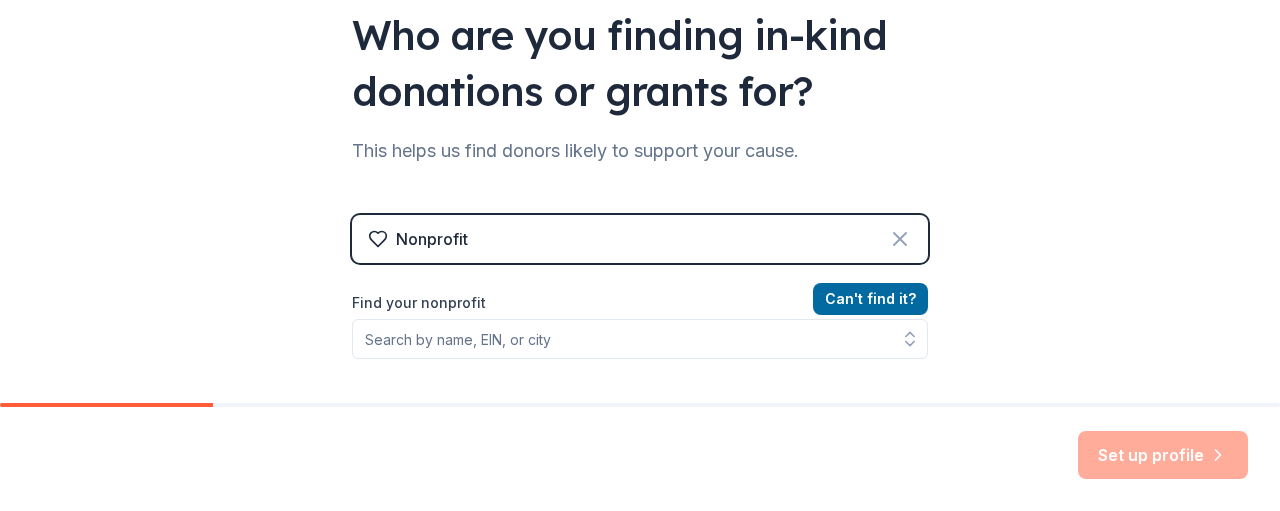click 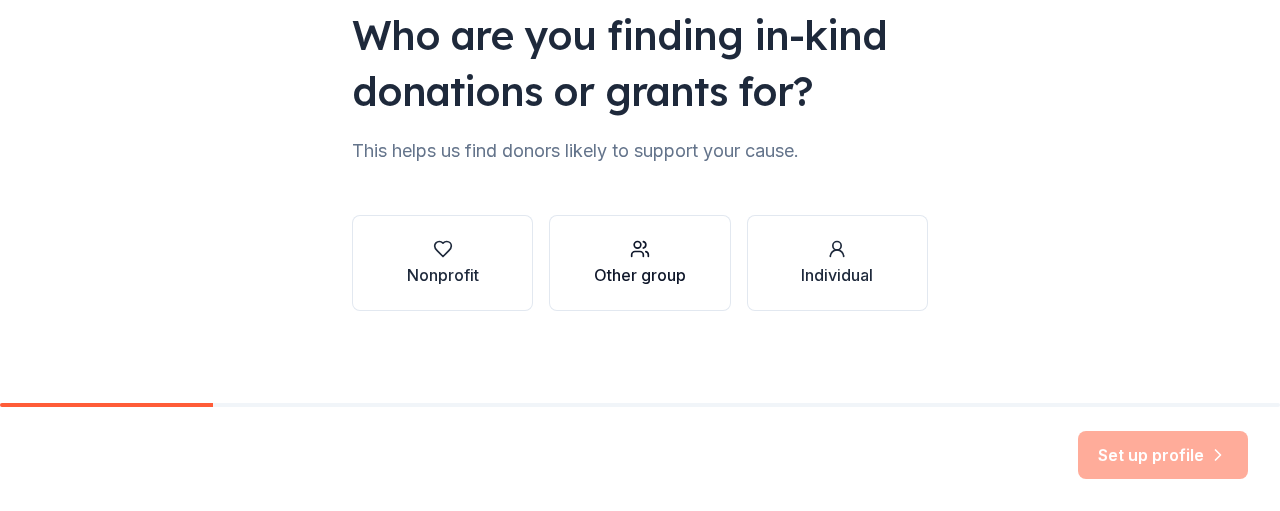 click on "Other group" at bounding box center [640, 275] 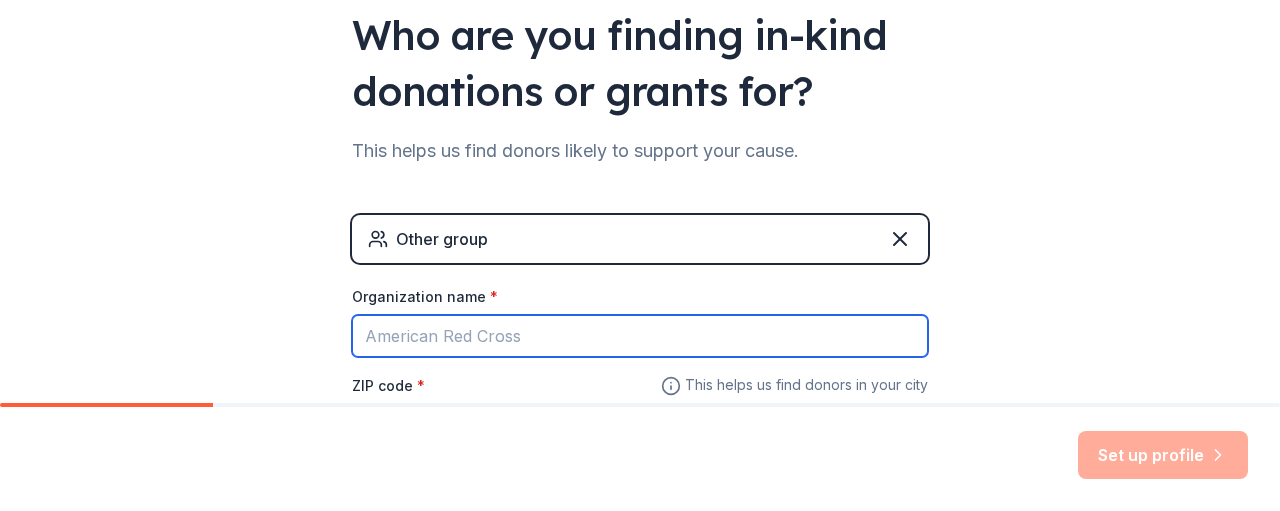 click on "Organization name *" at bounding box center [640, 336] 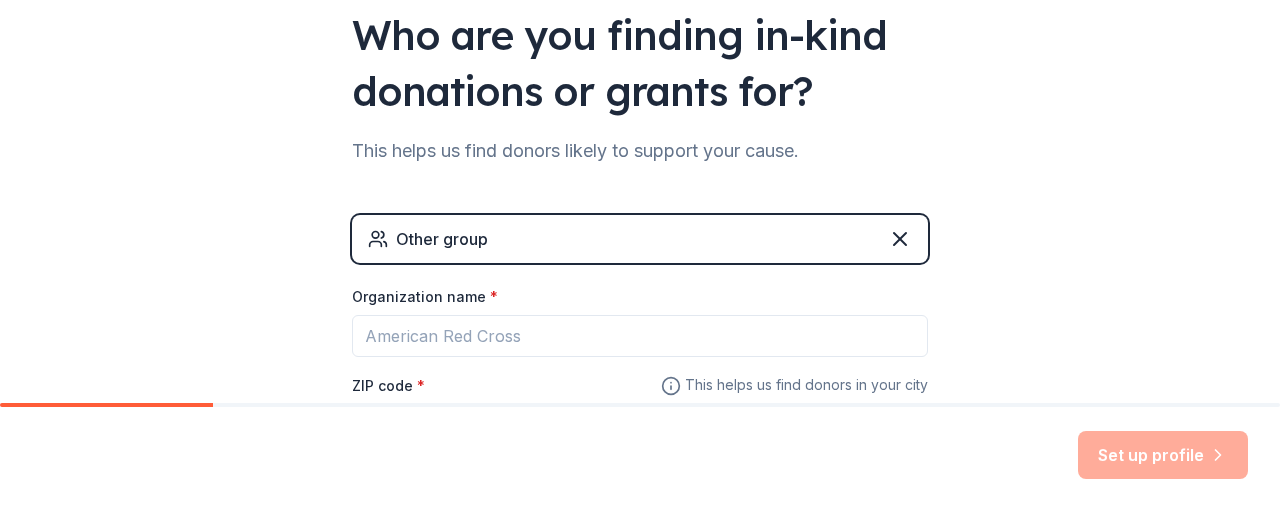 click on "ZIP code *" at bounding box center (388, 386) 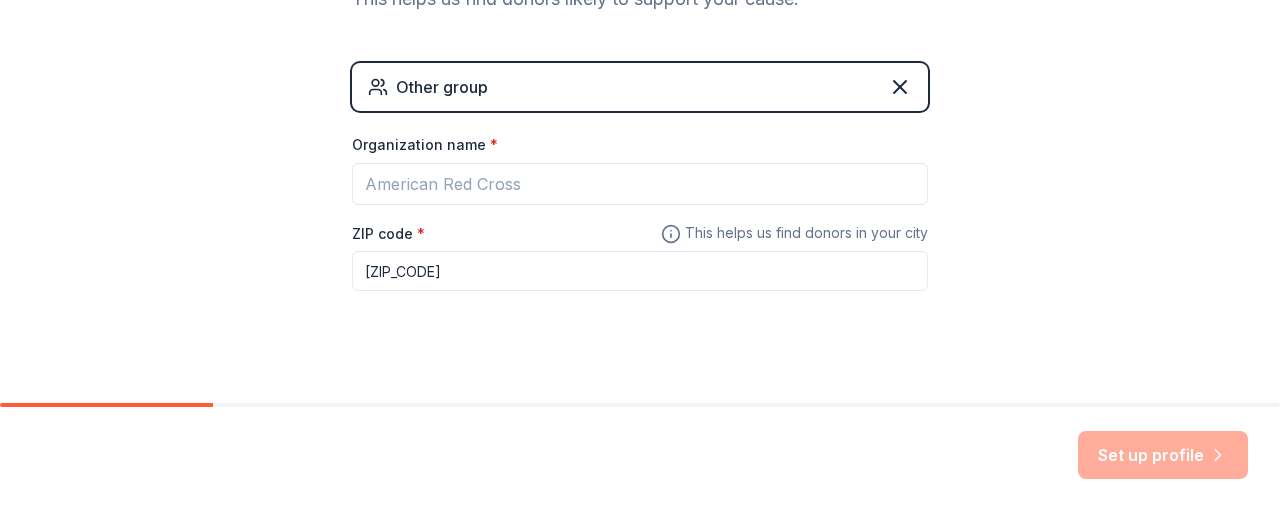 scroll, scrollTop: 374, scrollLeft: 0, axis: vertical 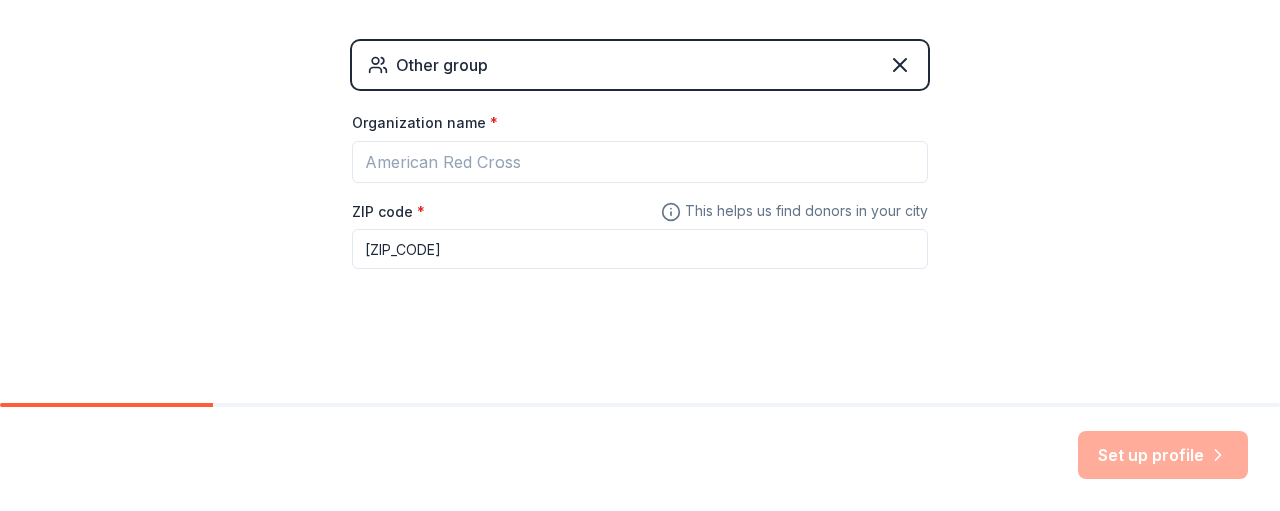 type on "[ZIP_CODE]" 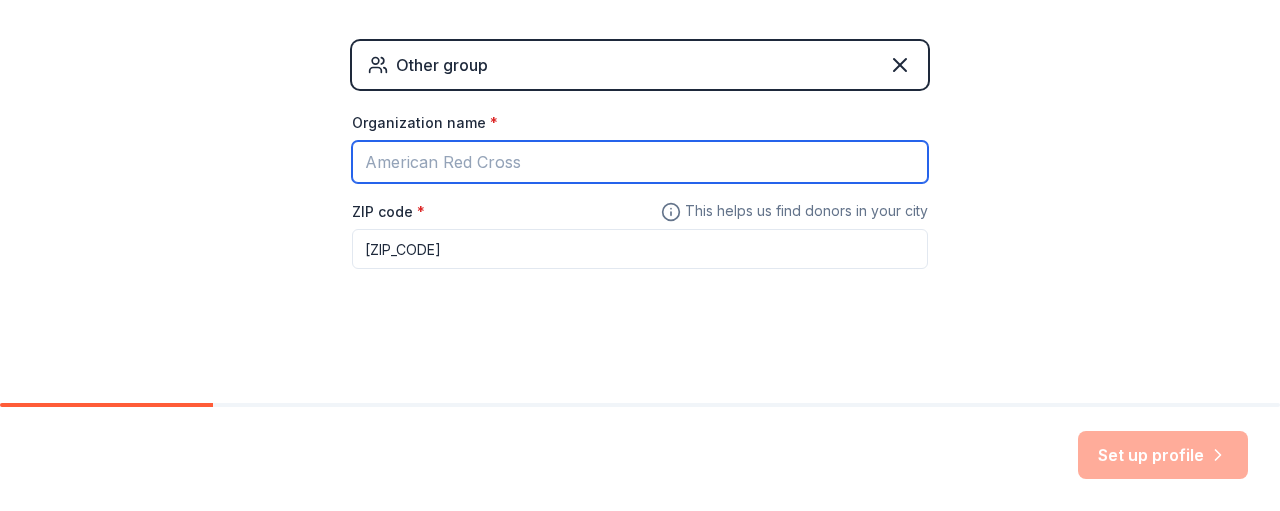 click on "Organization name *" at bounding box center [640, 162] 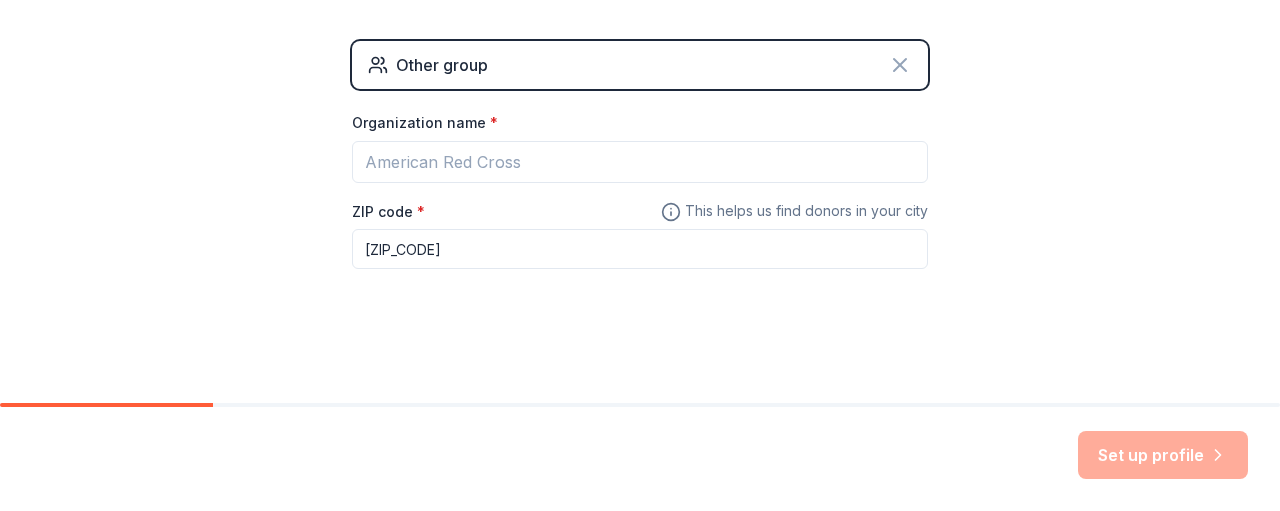 click 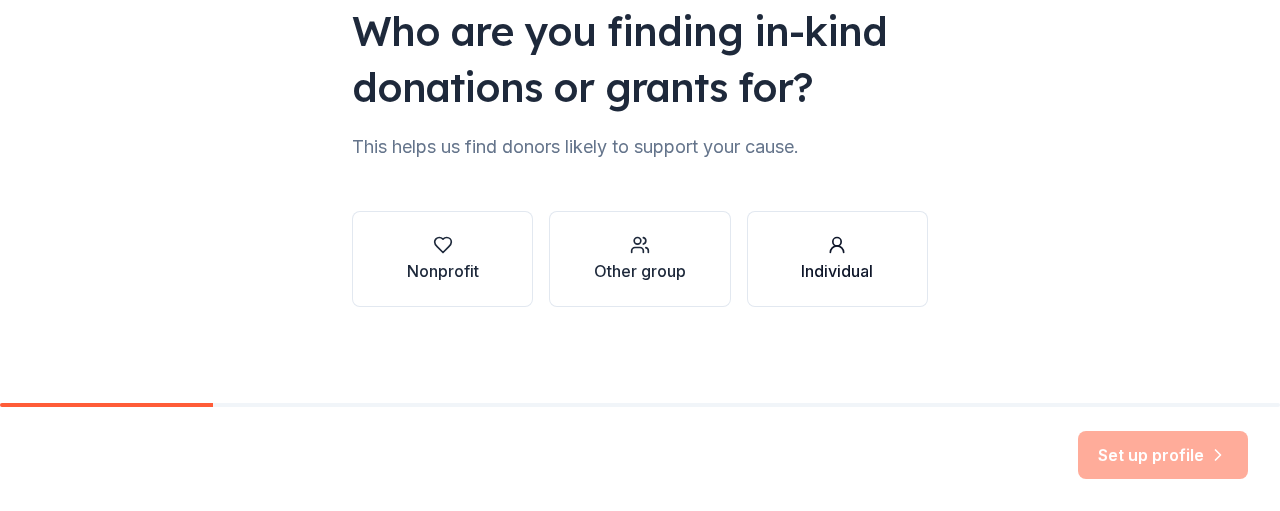 click on "Individual" at bounding box center [837, 271] 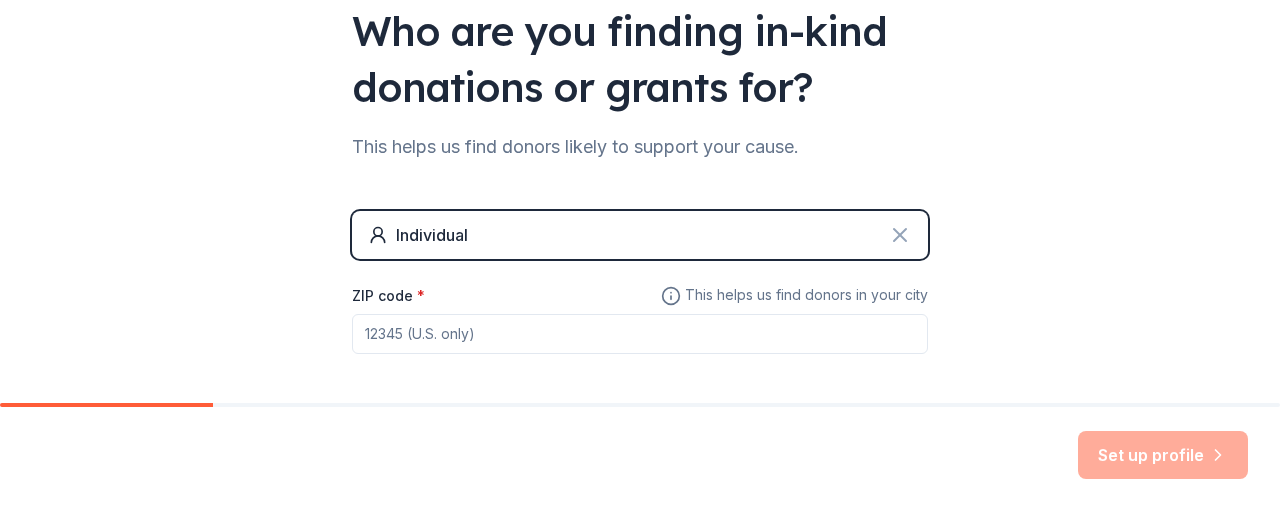 click 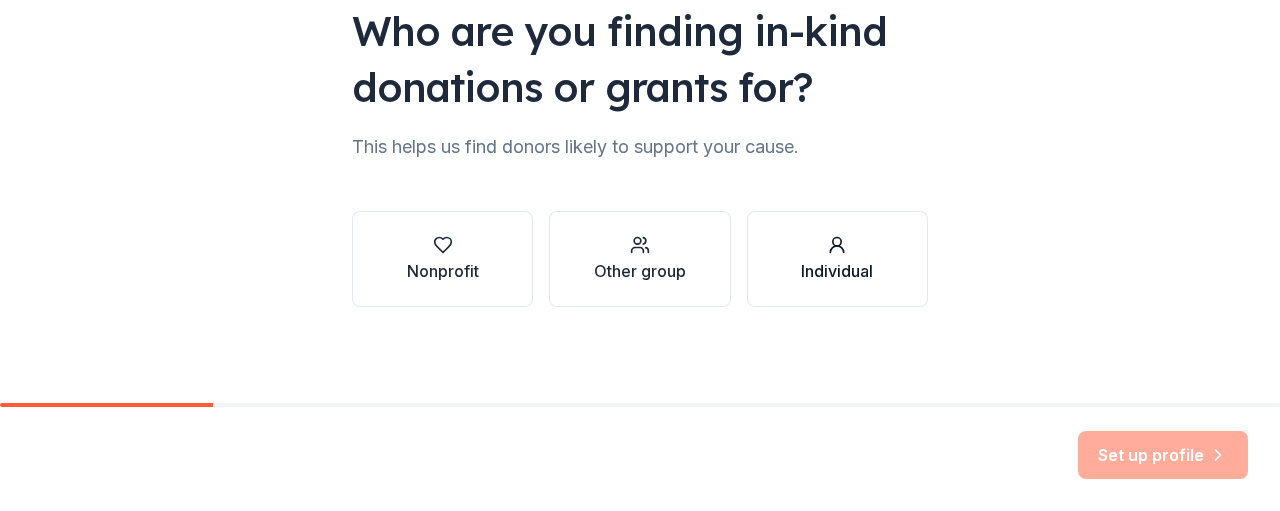 click 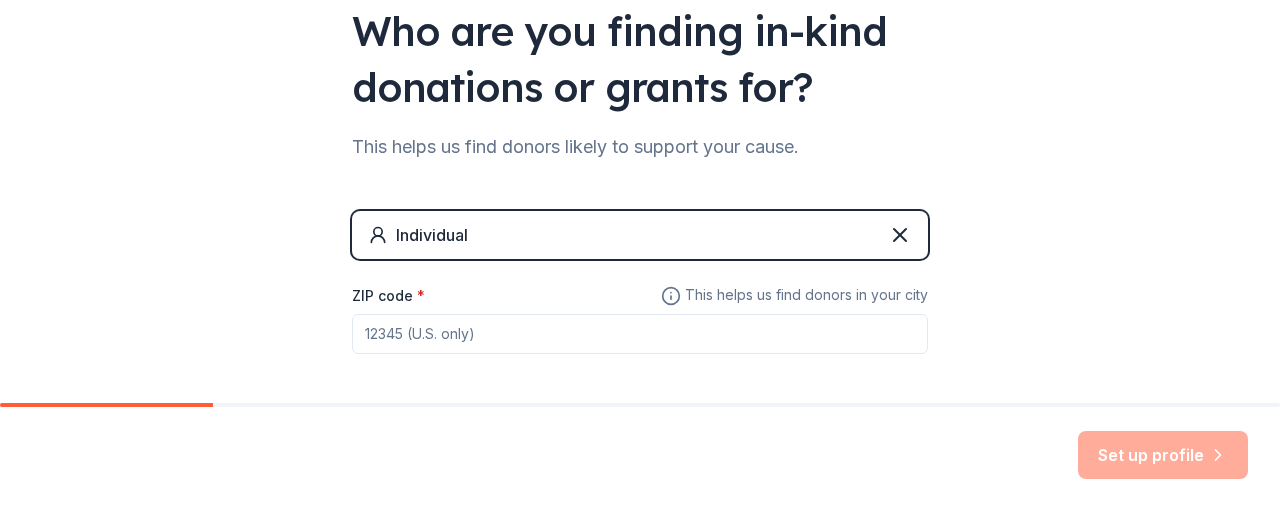 click on "Set up profile" at bounding box center [1163, 455] 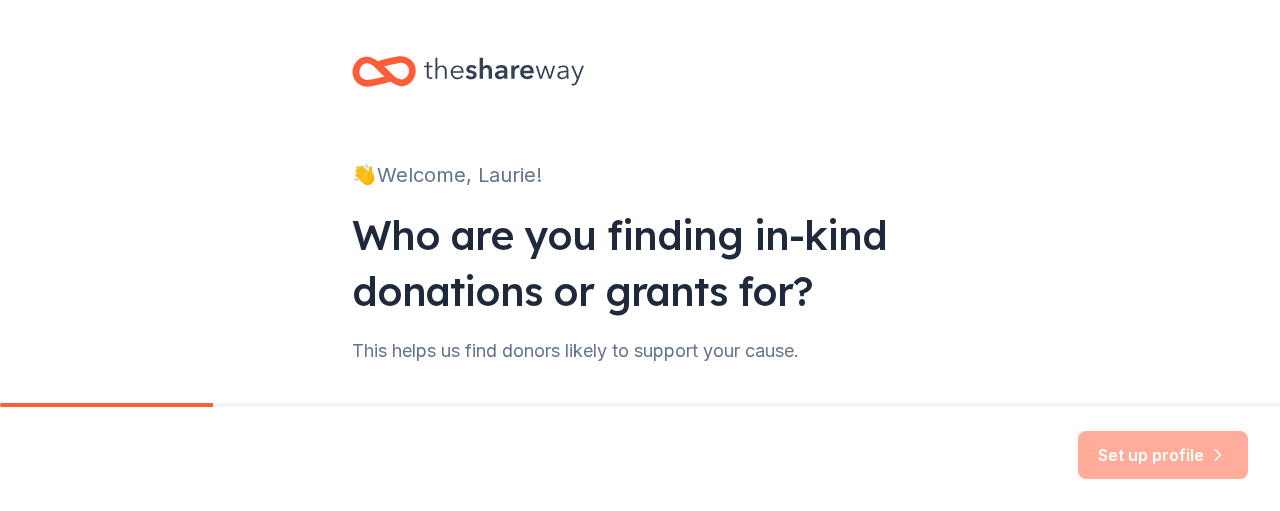 scroll, scrollTop: 290, scrollLeft: 0, axis: vertical 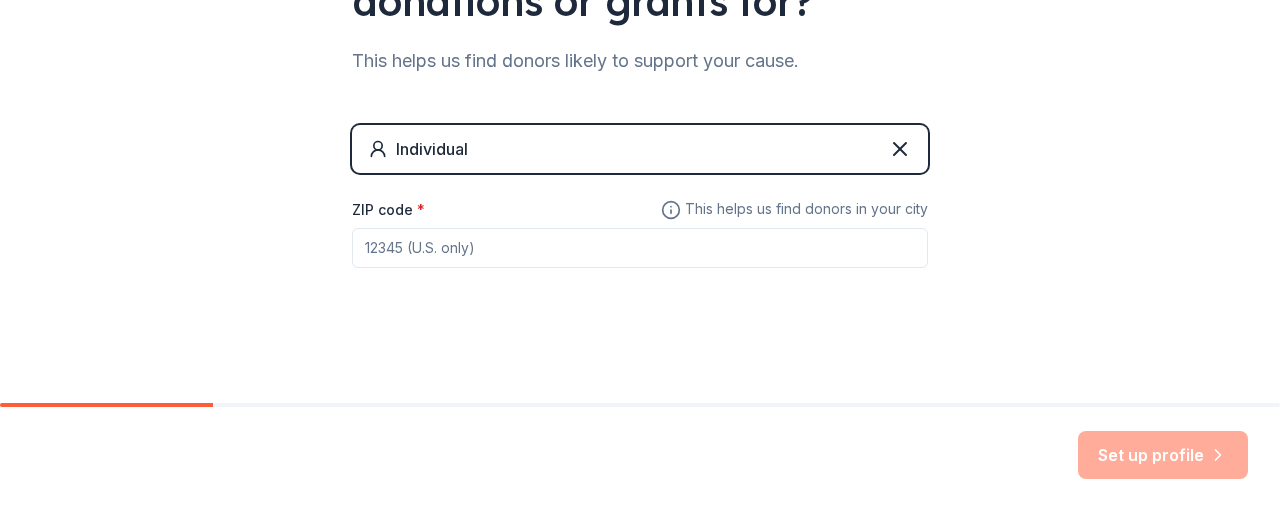 click 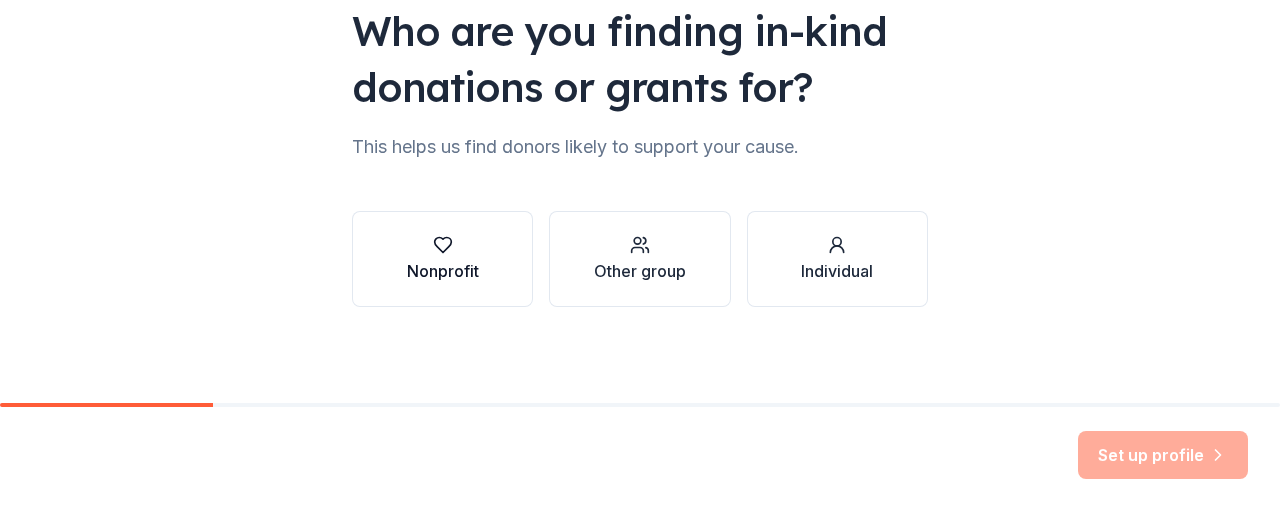 click on "Nonprofit" at bounding box center [443, 259] 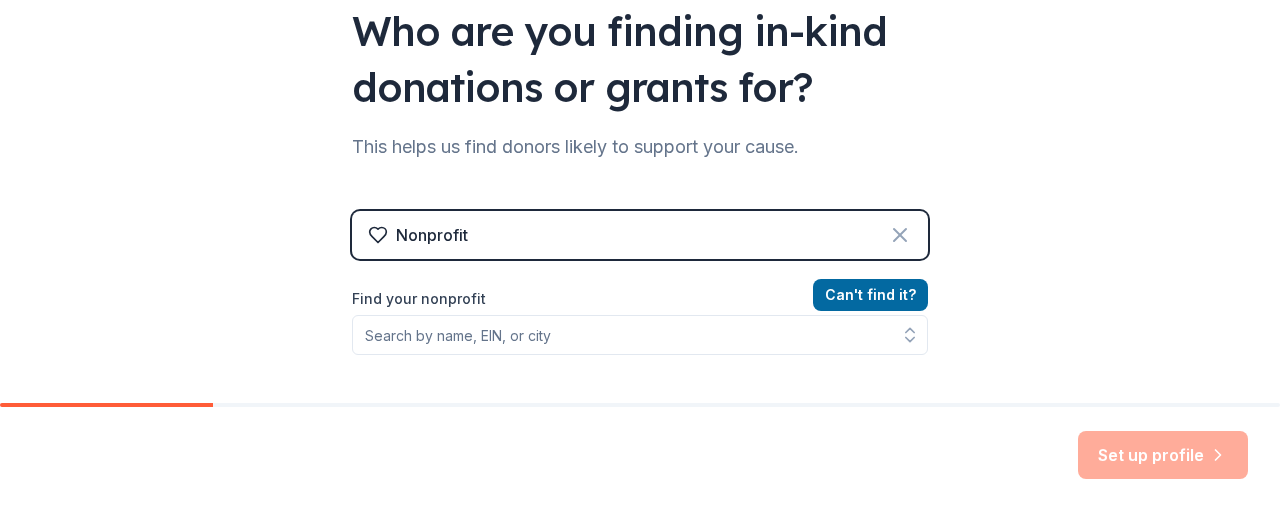 click 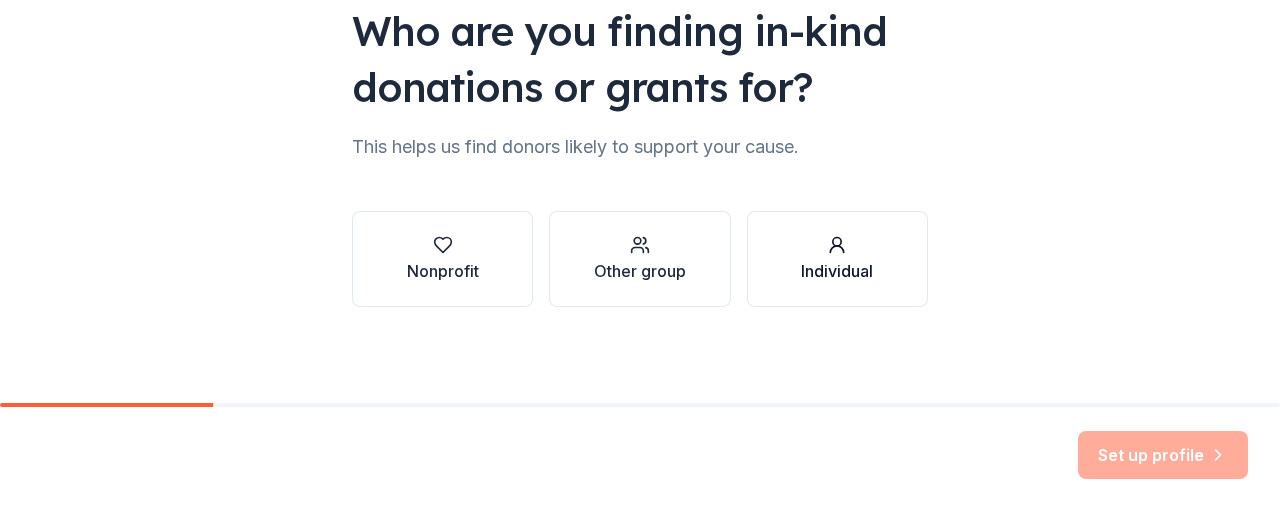 click on "Individual" at bounding box center (837, 271) 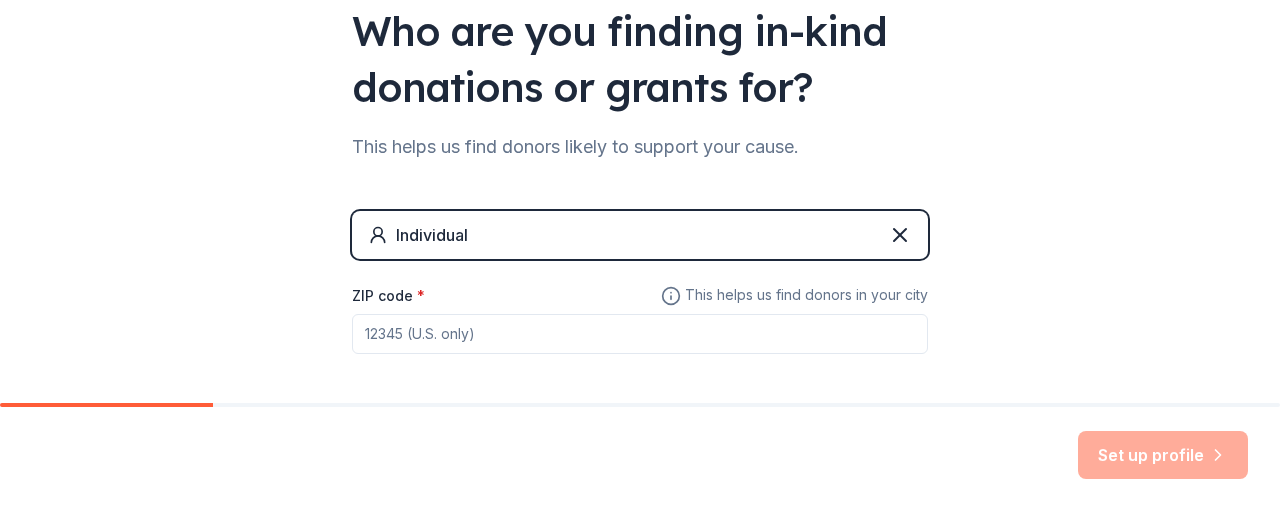 click on "ZIP code *" at bounding box center [640, 334] 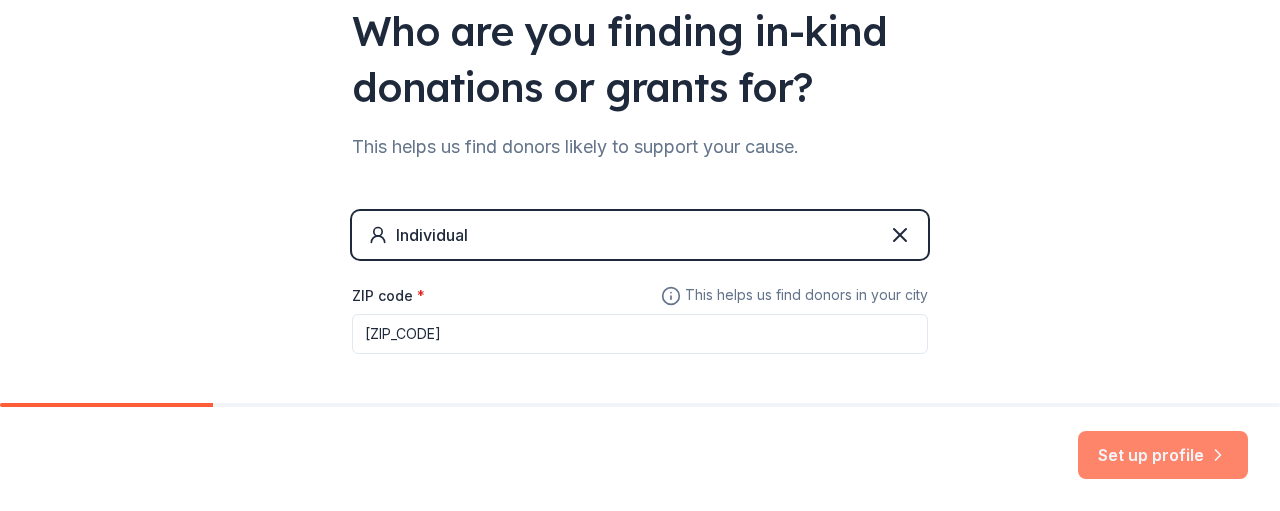 click on "Set up profile" at bounding box center [1163, 455] 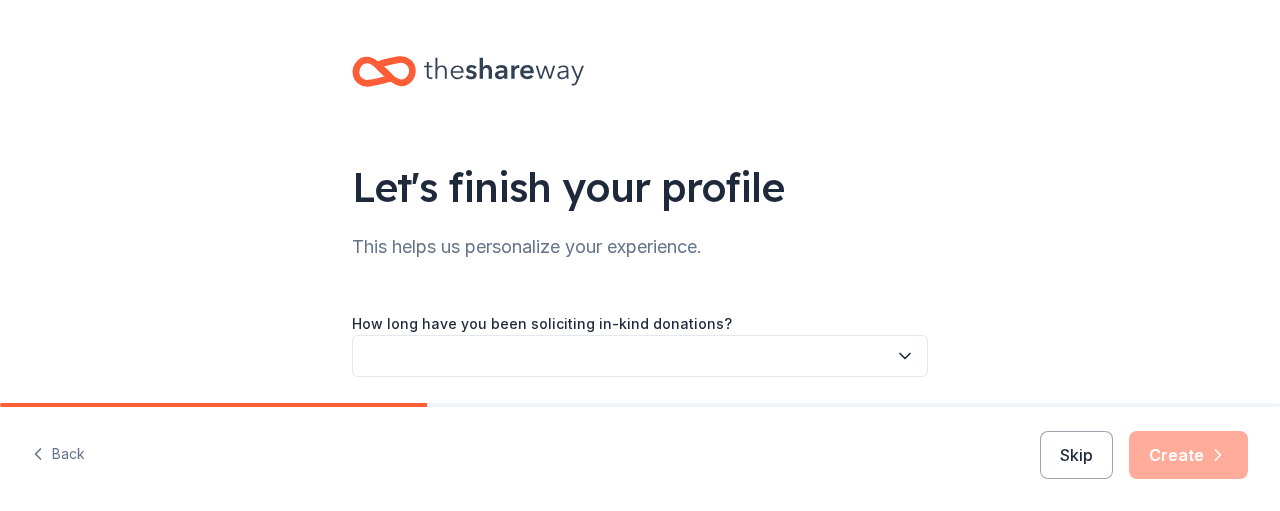 click 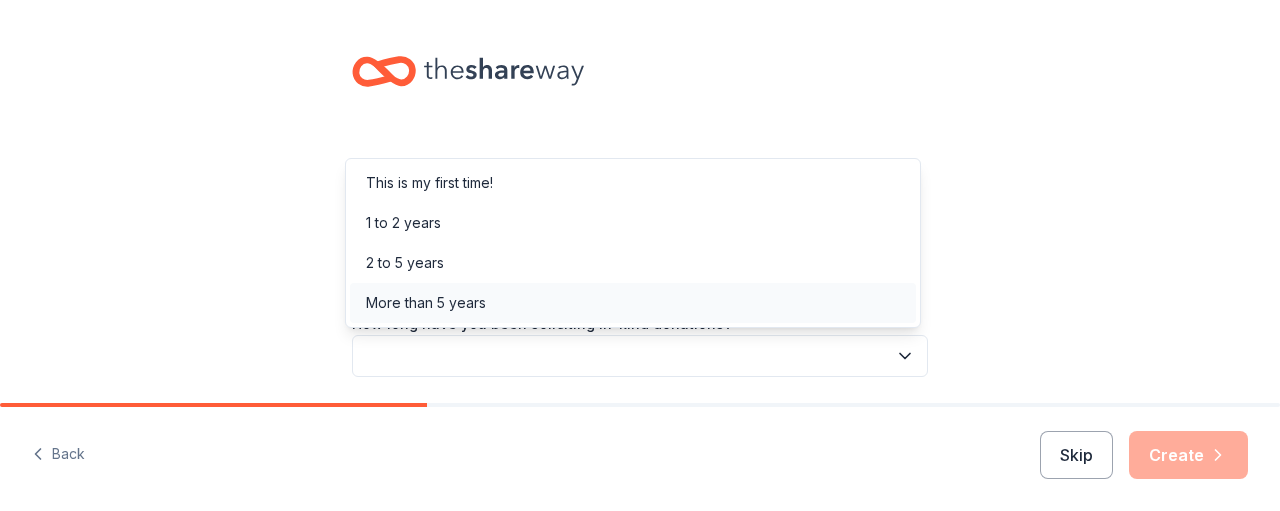 click on "More than 5 years" at bounding box center (426, 303) 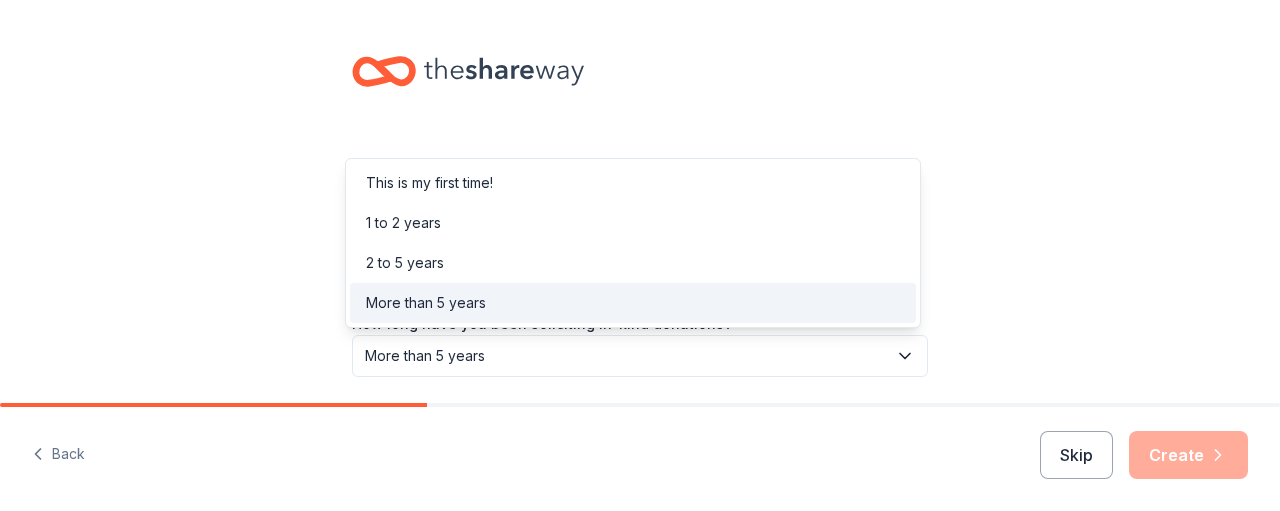 click 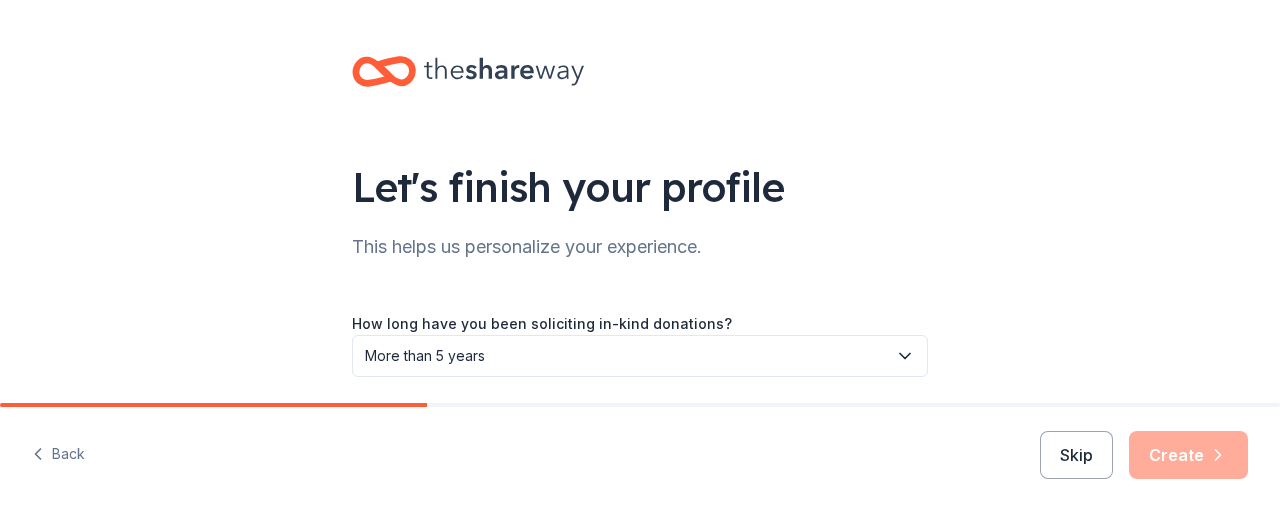click on "Skip Create" at bounding box center [1144, 455] 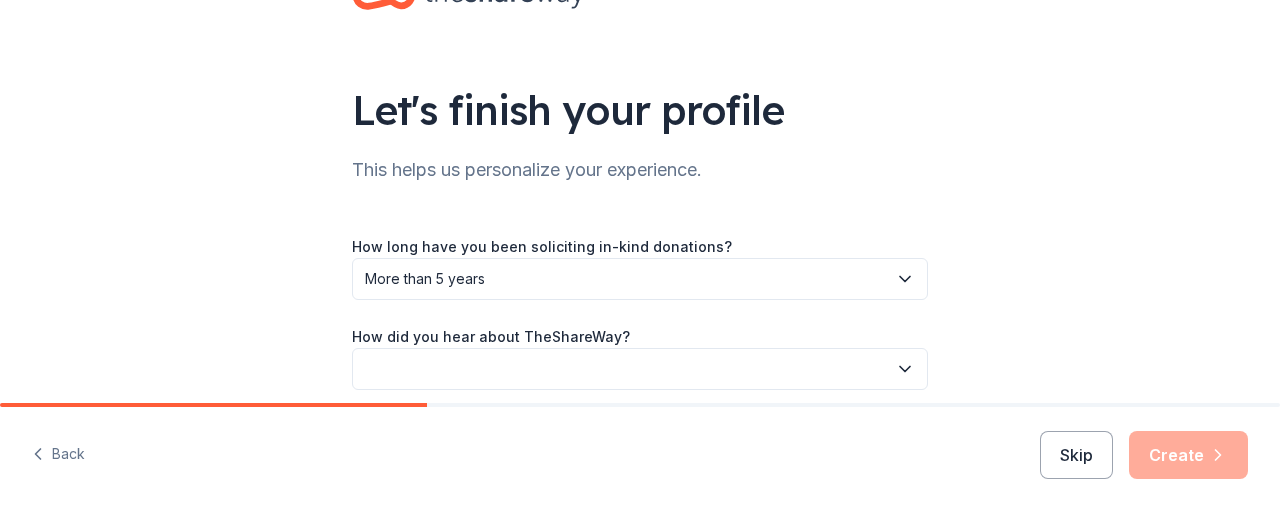 scroll, scrollTop: 160, scrollLeft: 0, axis: vertical 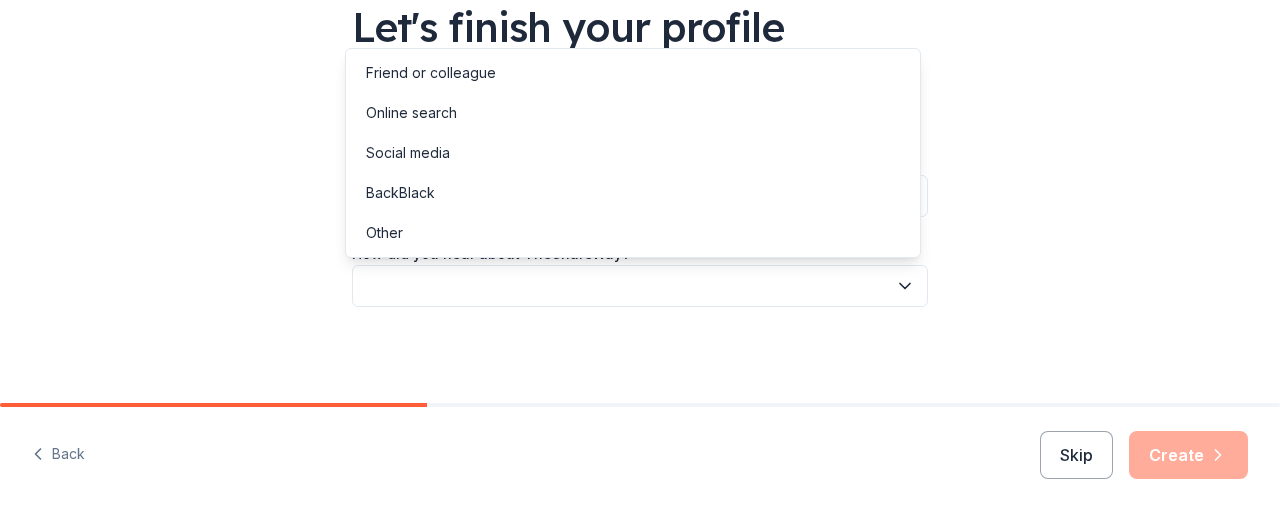 click 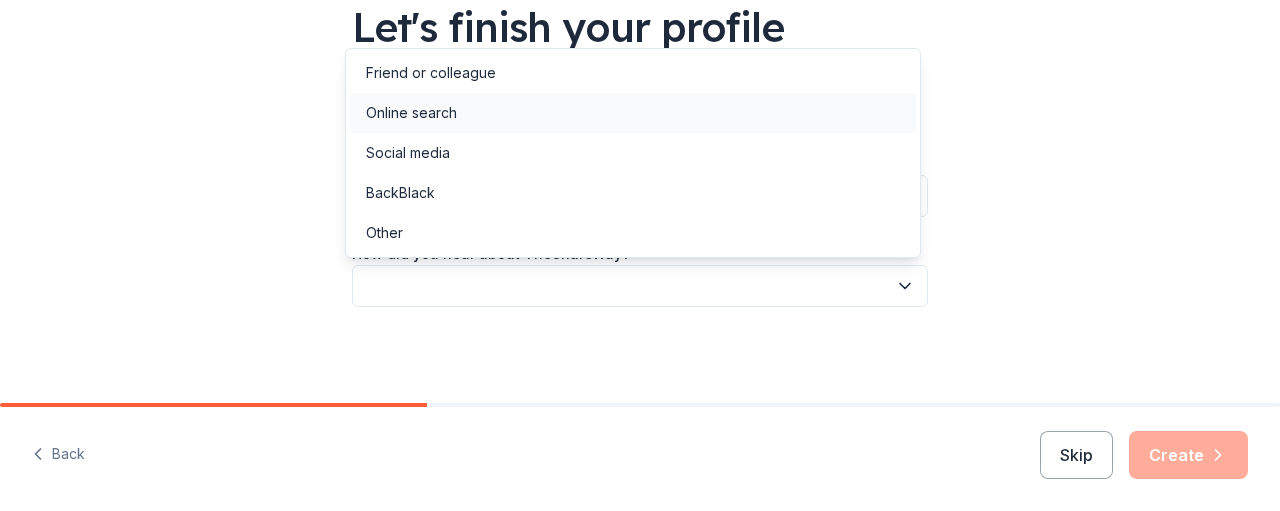 click on "Online search" at bounding box center (411, 113) 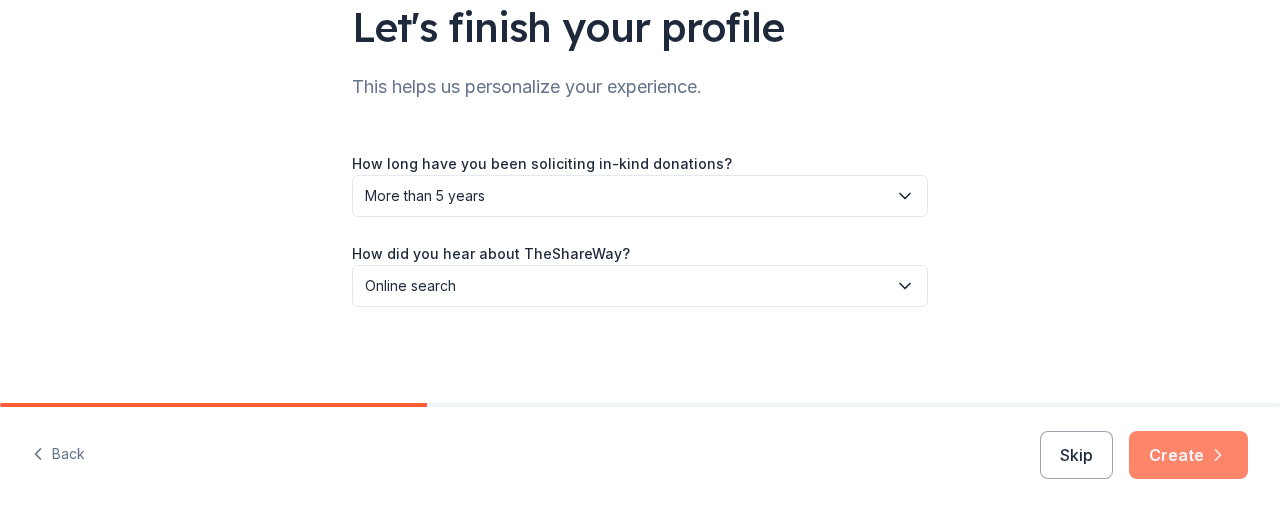 click on "Create" at bounding box center [1188, 455] 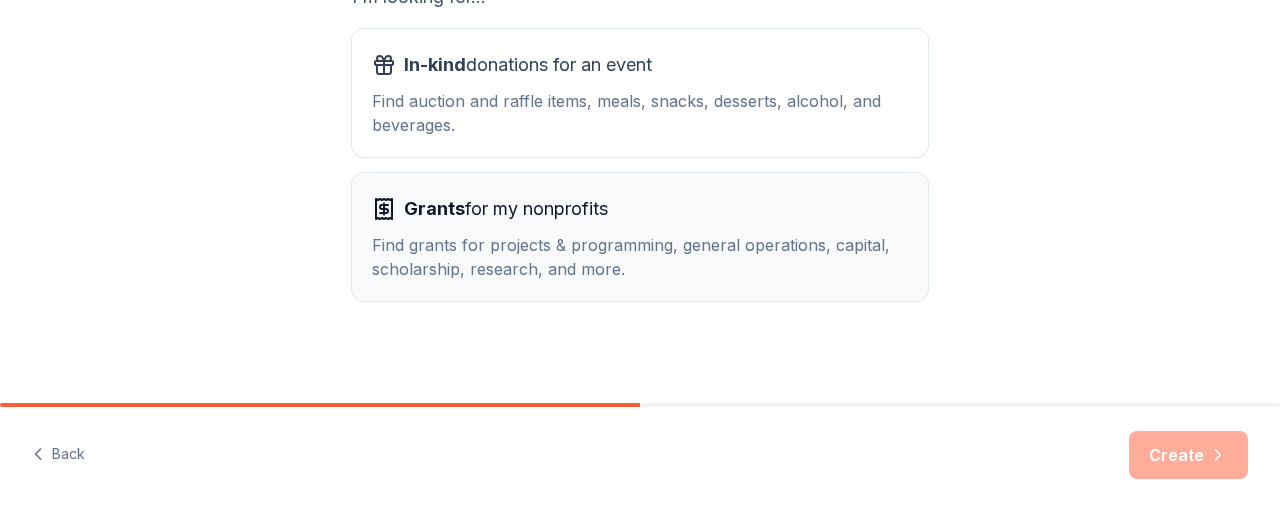 scroll, scrollTop: 404, scrollLeft: 0, axis: vertical 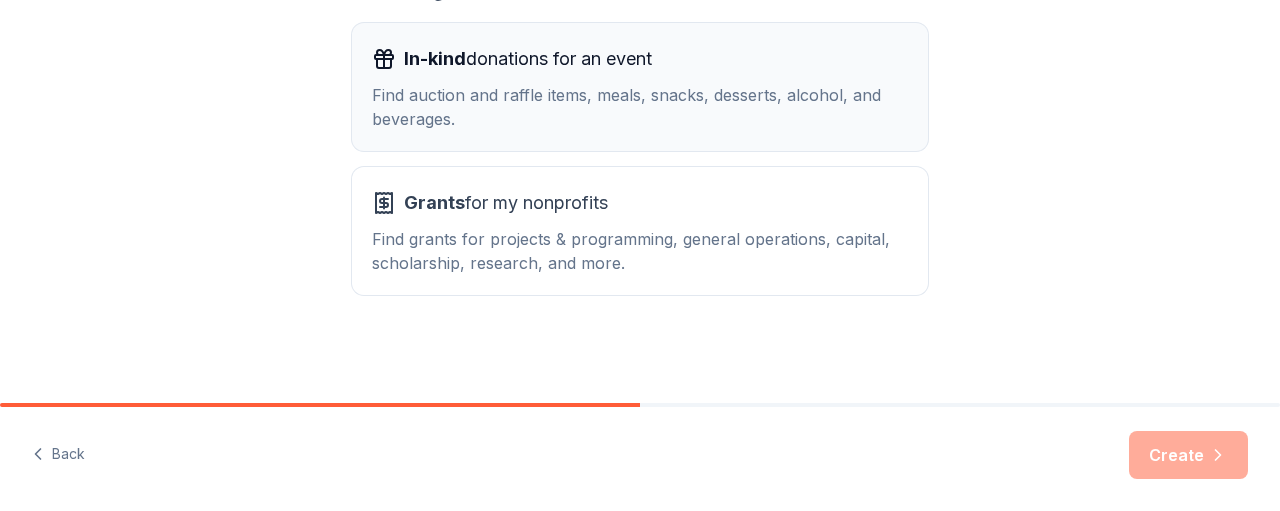 click on "In-kind  donations for an event" at bounding box center (528, 59) 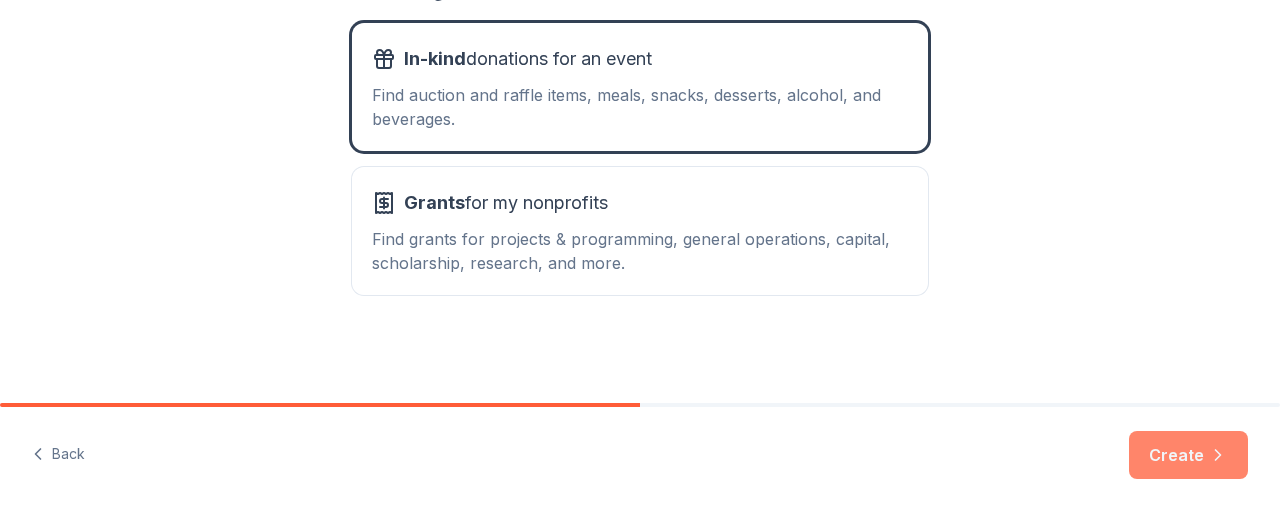 click on "Create" at bounding box center (1188, 455) 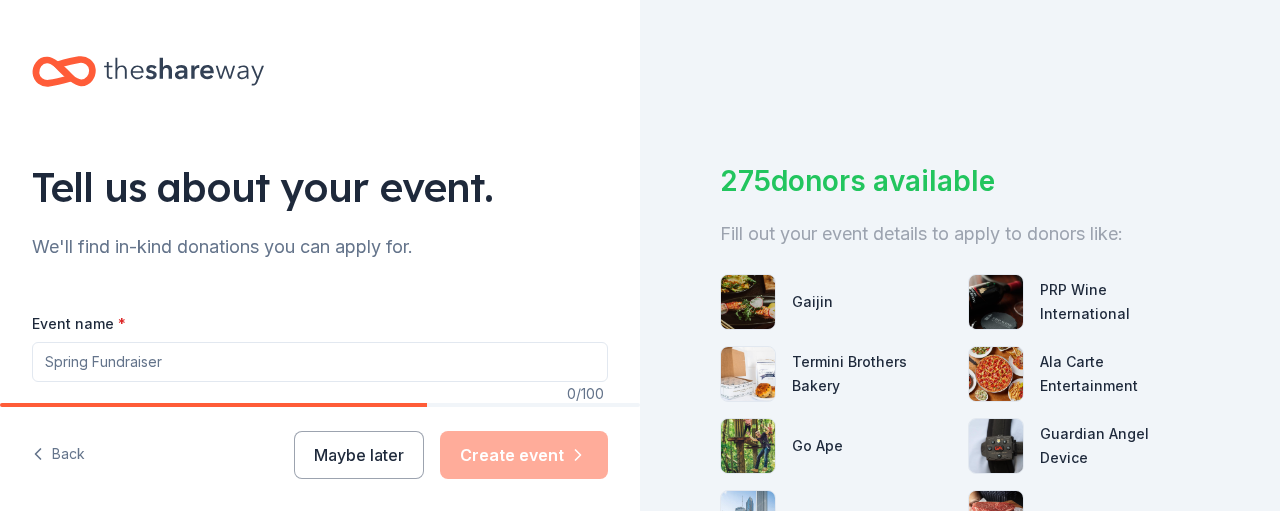 click on "Event website lauriesm8@[EMAIL_DOMAIN] URL is invalid Attendance * 250 Date * [MM]/[DD]/[YYYY] ZIP code * [ZIP_CODE] Event type * Health & wellness Fundraiser Business & professional Food & drink Hobbies Music Performing & visual arts Demographic Select We use this information to help brands find events with their target demographic to sponsor their products. Mailing address Apt/unit Description What are you looking for? * Auction & raffle Meals Snacks Desserts Alcohol Beverages Send me reminders Email me reminders of donor application deadlines Recurring event" at bounding box center (320, 757) 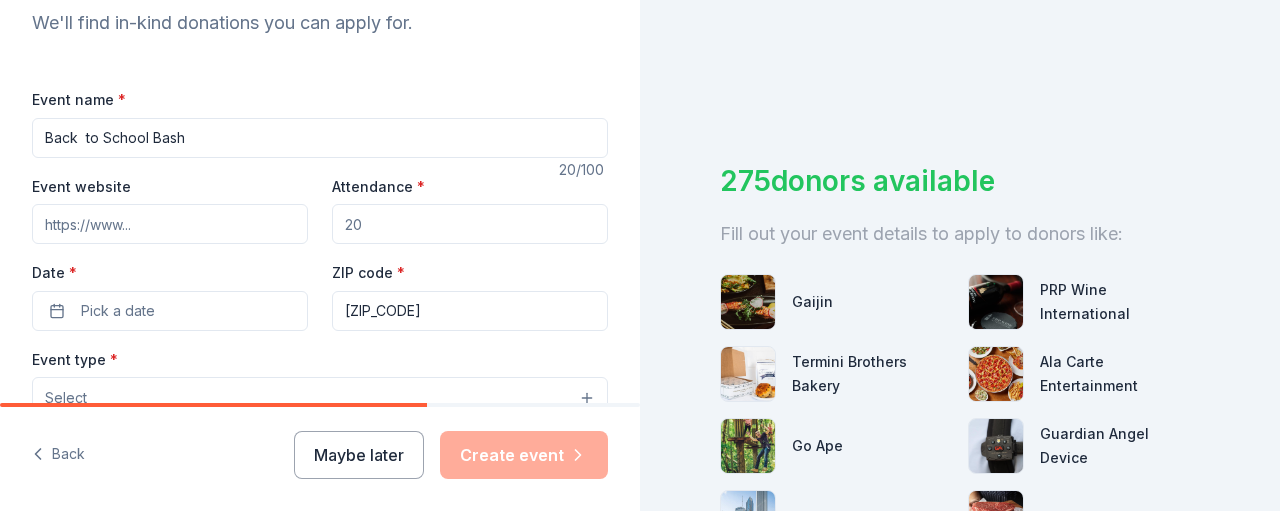 scroll, scrollTop: 300, scrollLeft: 0, axis: vertical 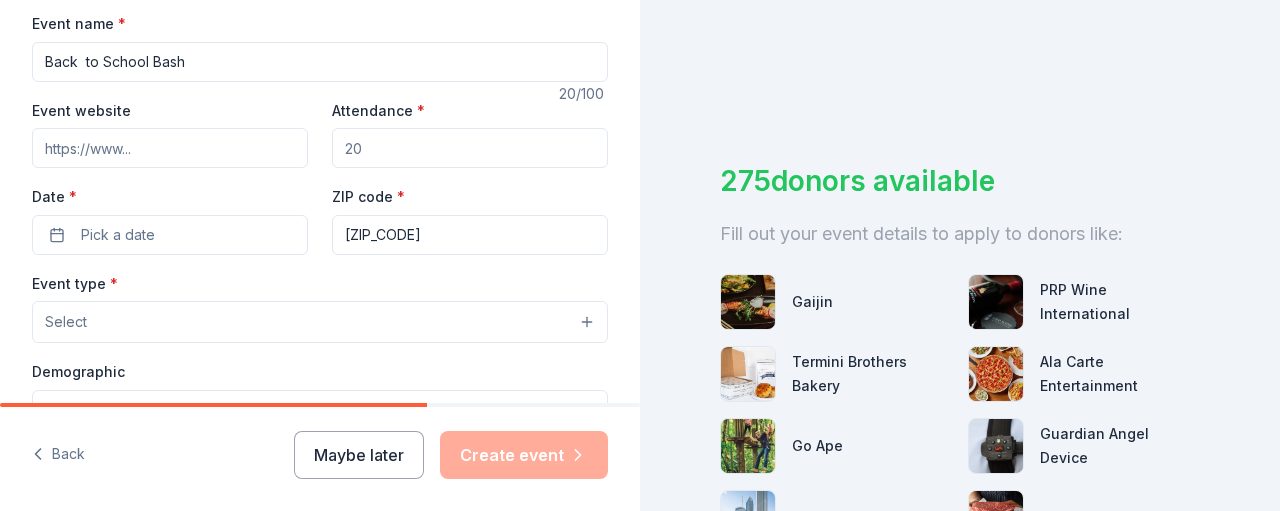 type on "Back  to School Bash" 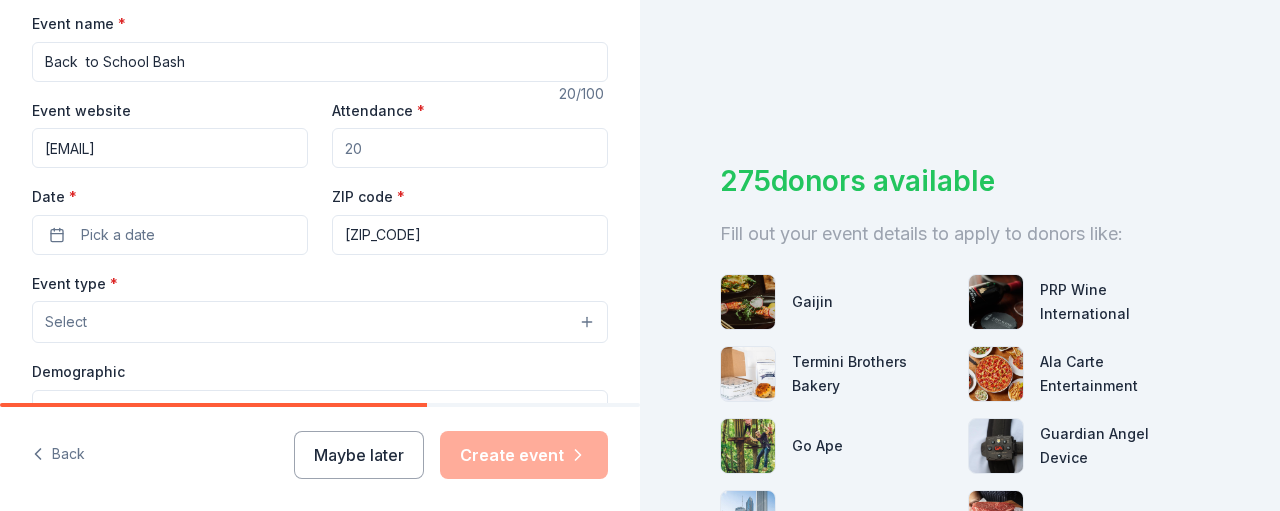 type on "[EMAIL]" 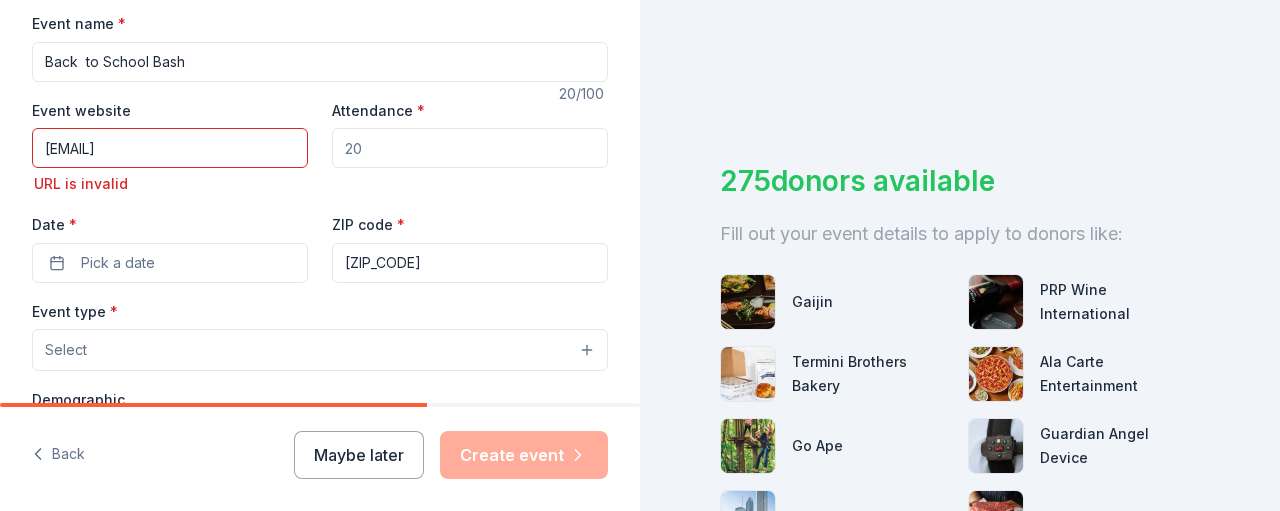 drag, startPoint x: 371, startPoint y: 147, endPoint x: 323, endPoint y: 147, distance: 48 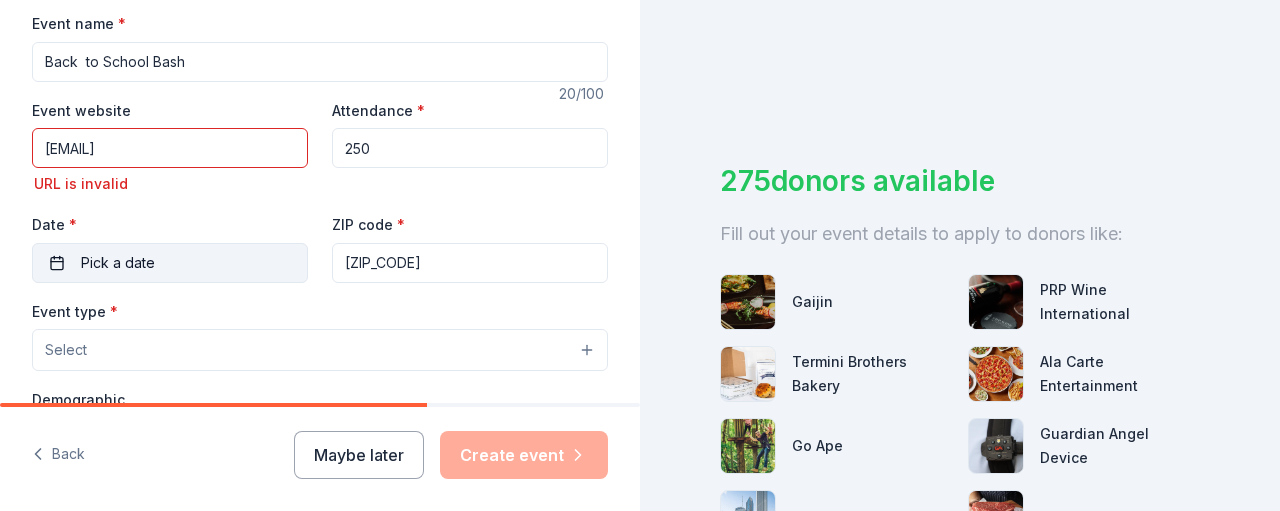 type on "250" 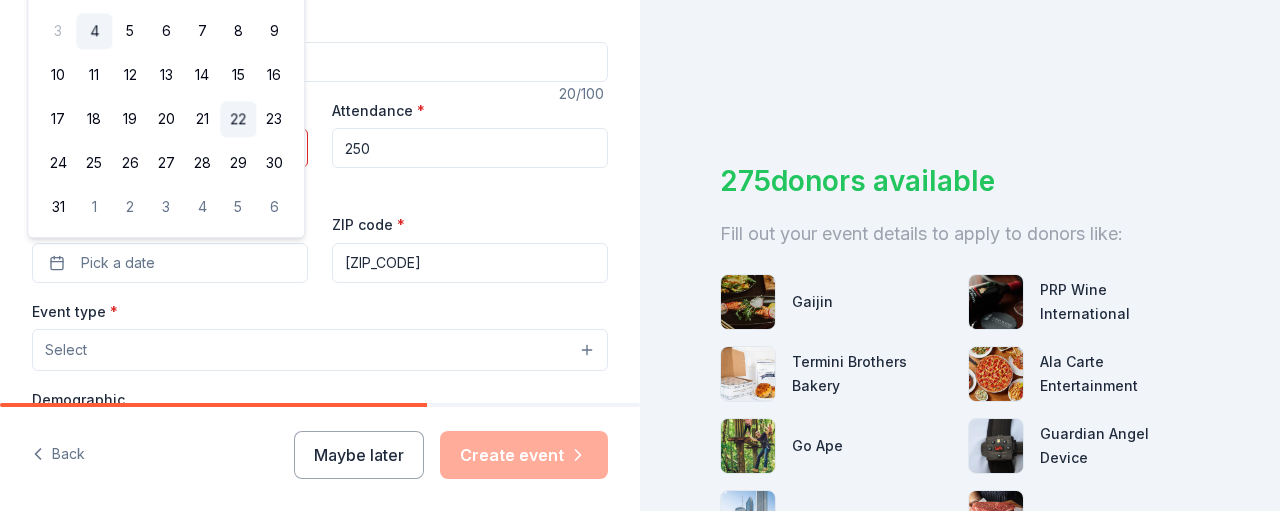 click on "22" at bounding box center [238, 120] 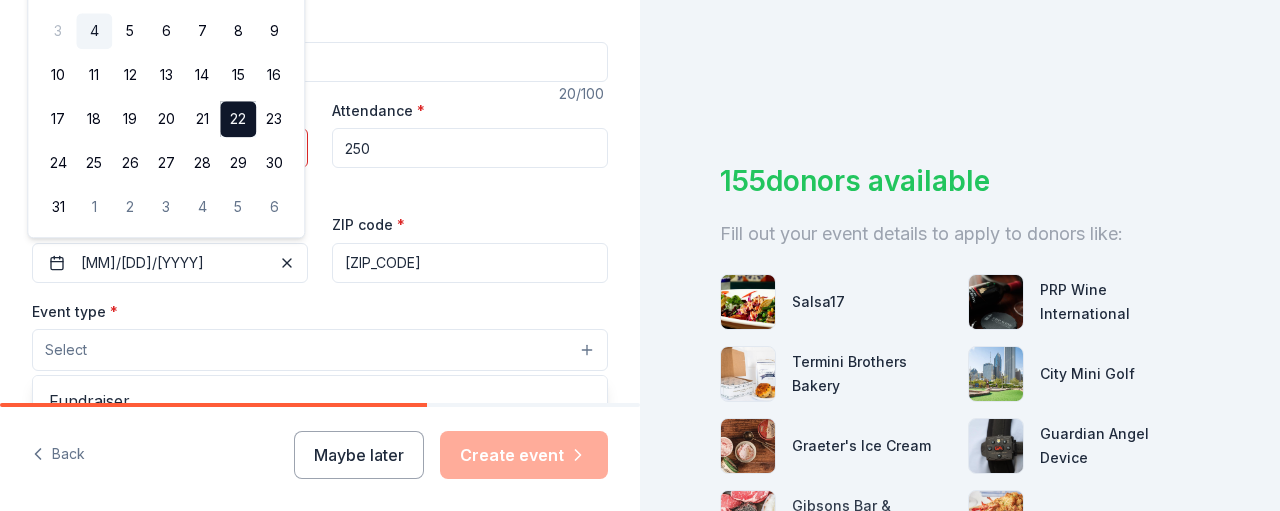 click on "Select" at bounding box center [320, 350] 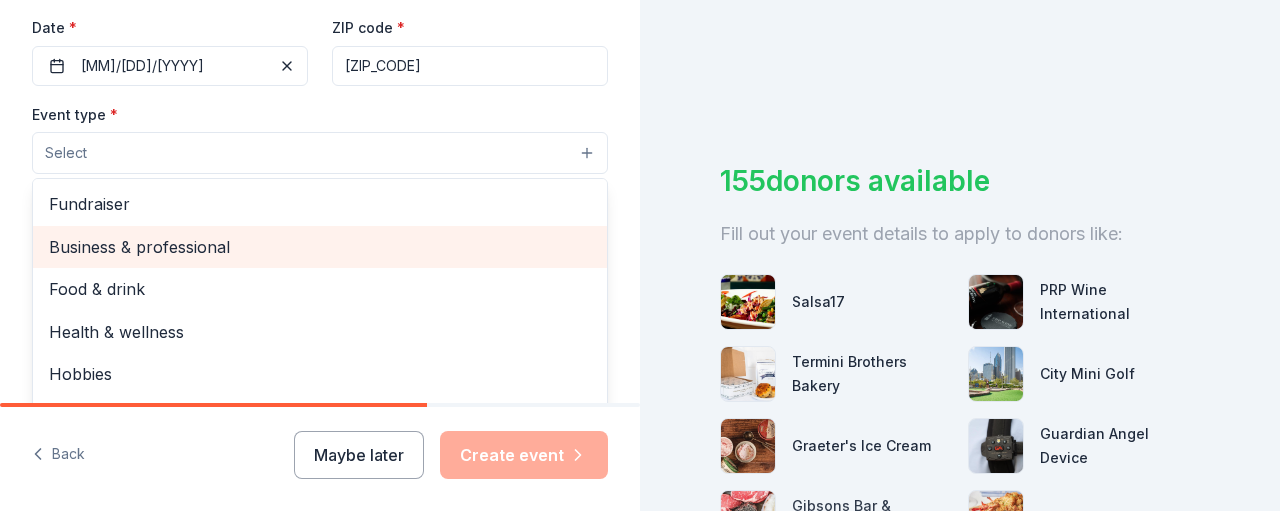 scroll, scrollTop: 500, scrollLeft: 0, axis: vertical 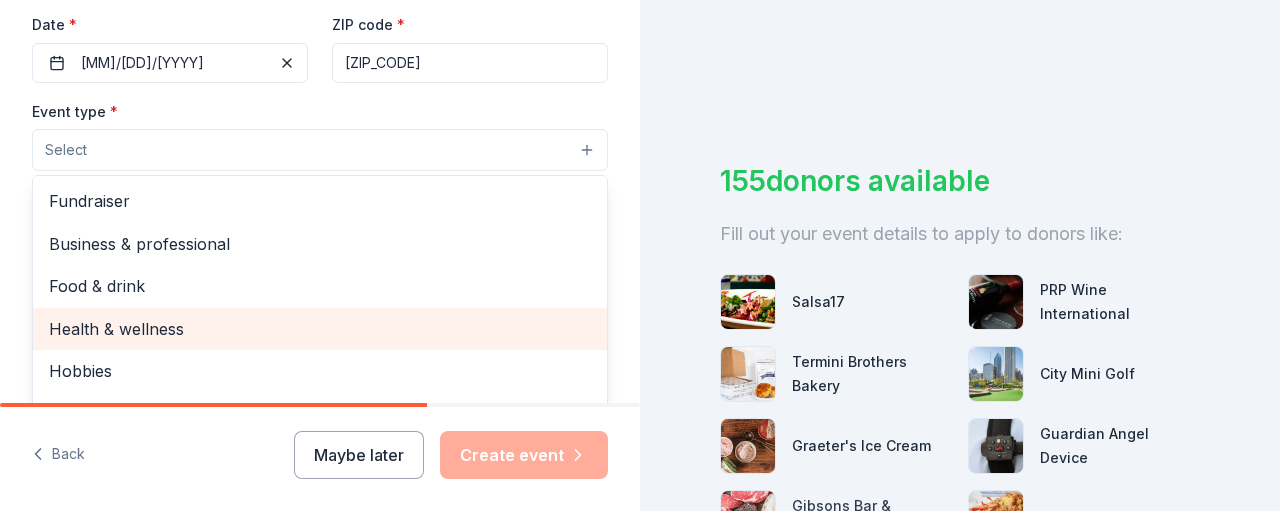 click on "Health & wellness" at bounding box center (320, 329) 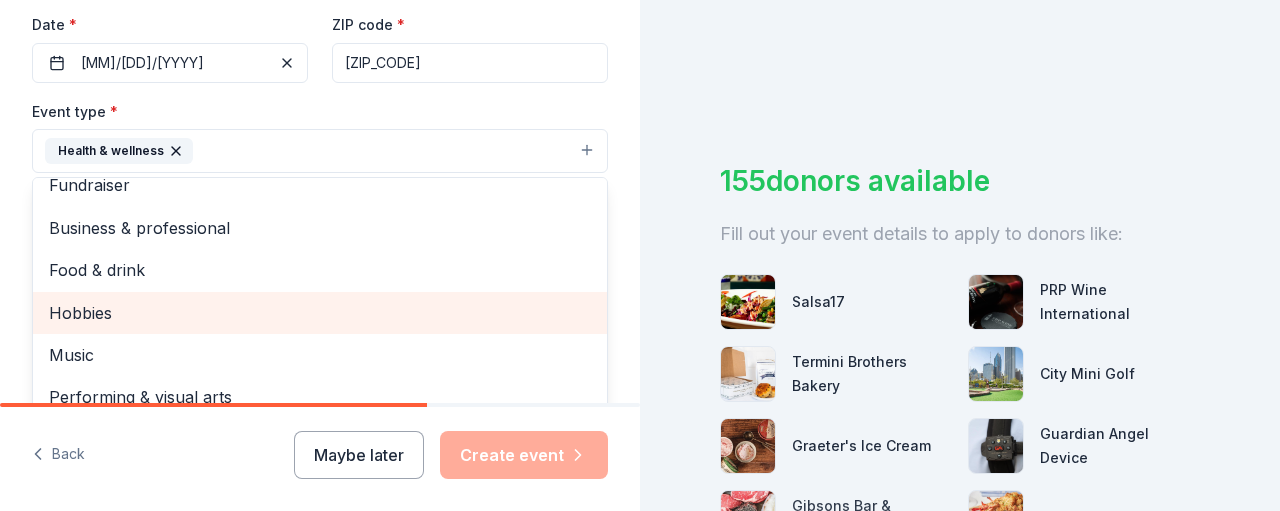 scroll, scrollTop: 24, scrollLeft: 0, axis: vertical 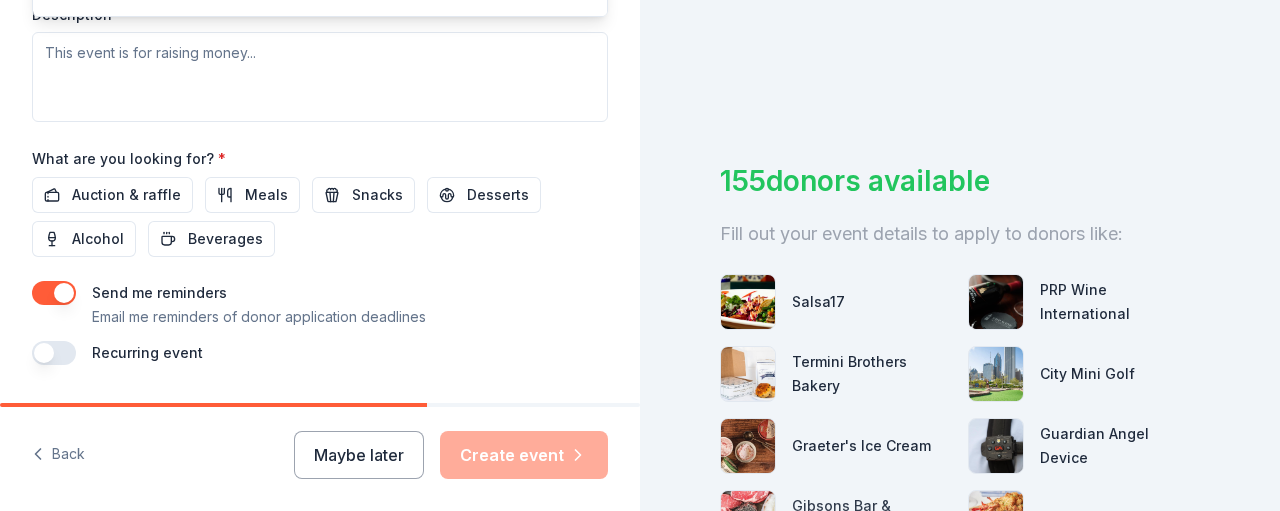 click on "Event name * Back  to School Bash 20 /100 Event website lauriesm8@[EMAIL_DOMAIN] URL is invalid Attendance * 250 Date * [MM]/[DD]/[YYYY] ZIP code * [ZIP_CODE] Event type * Health & wellness Fundraiser Business & professional Food & drink Hobbies Music Performing & visual arts Demographic All genders All ages We use this information to help brands find events with their target demographic to sponsor their products. Mailing address Apt/unit Description What are you looking for? * Auction & raffle Meals Snacks Desserts Alcohol Beverages Send me reminders Email me reminders of donor application deadlines Recurring event" at bounding box center (320, -112) 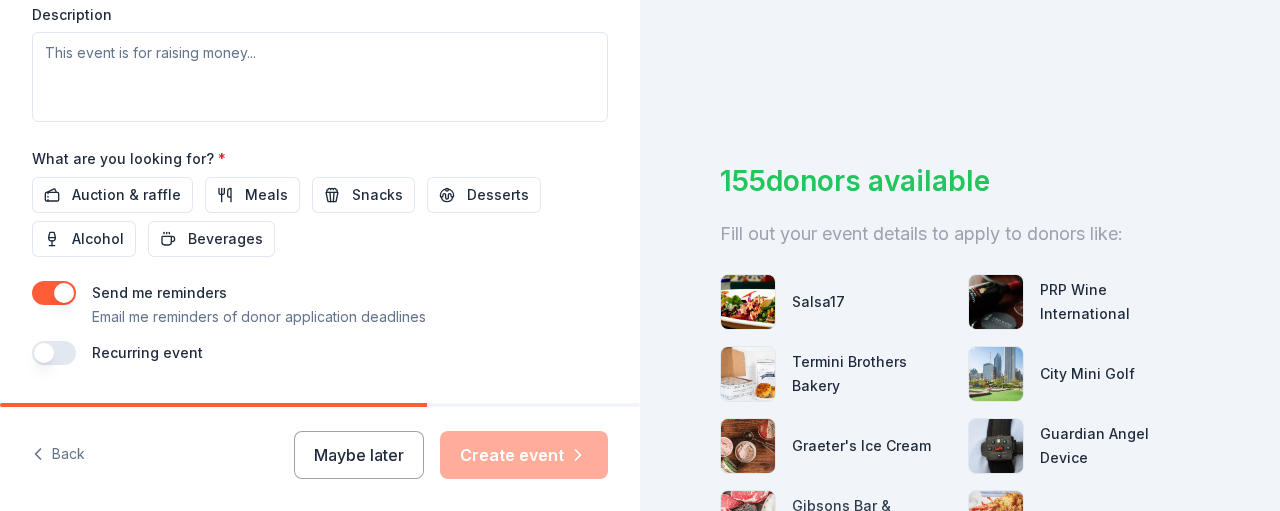scroll, scrollTop: 448, scrollLeft: 0, axis: vertical 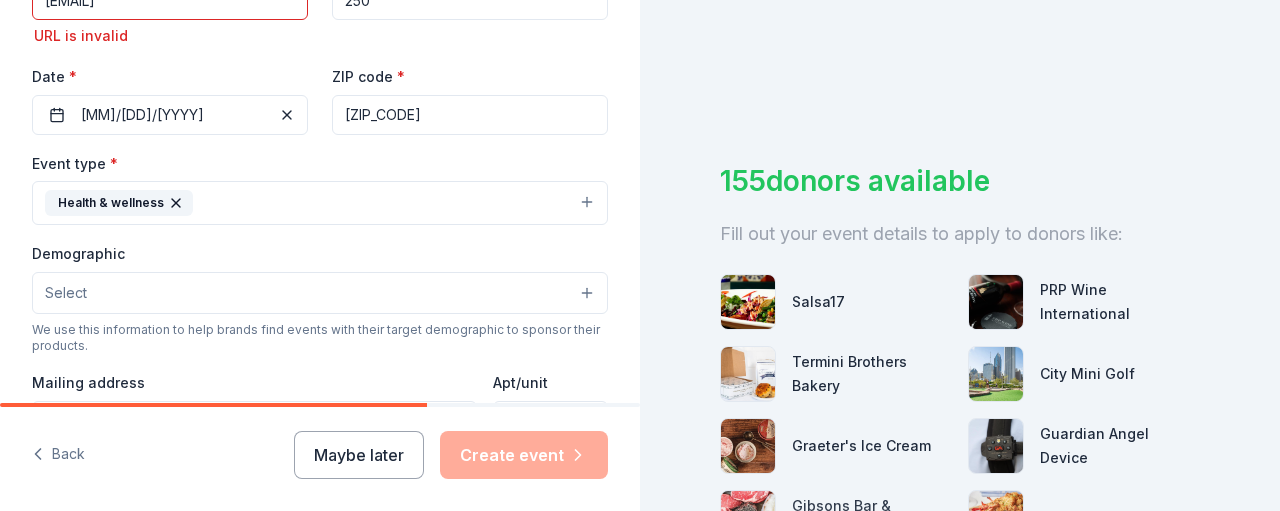 click on "Select" at bounding box center (320, 293) 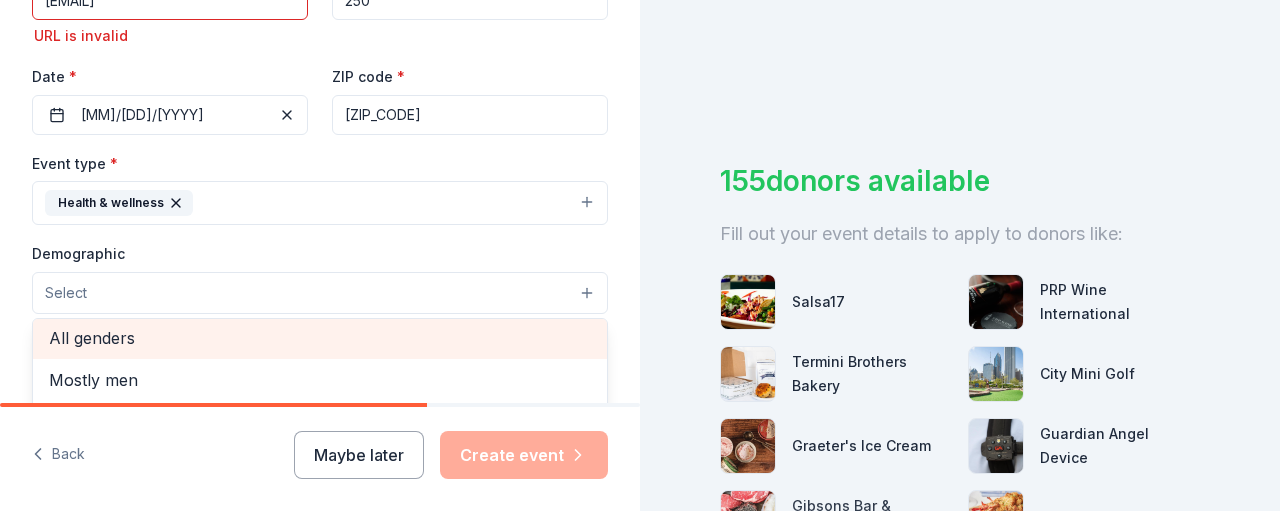 scroll, scrollTop: 0, scrollLeft: 0, axis: both 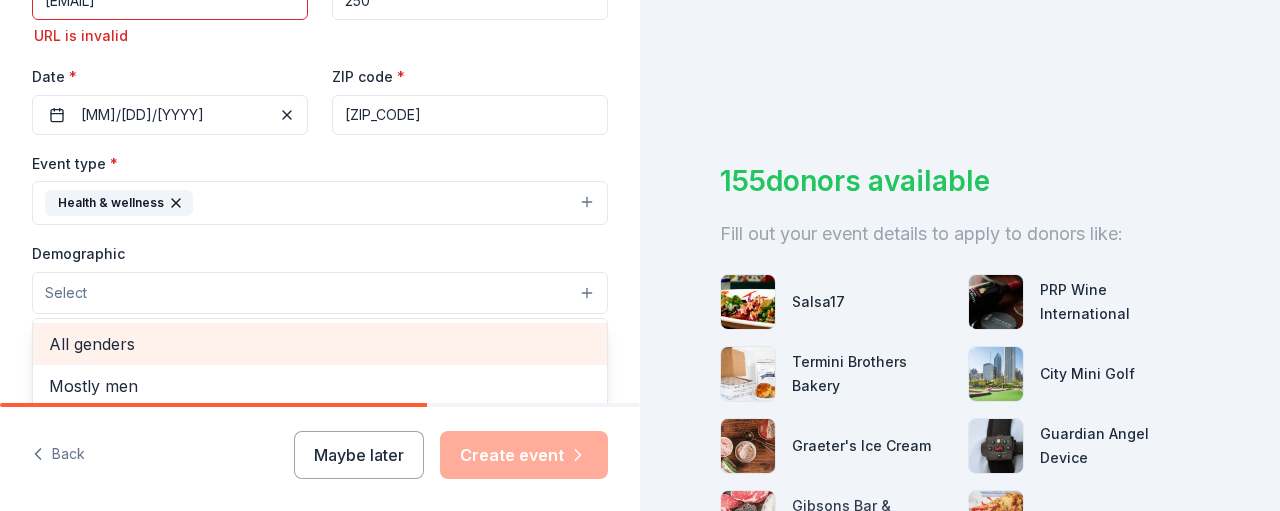 click on "All genders" at bounding box center [320, 344] 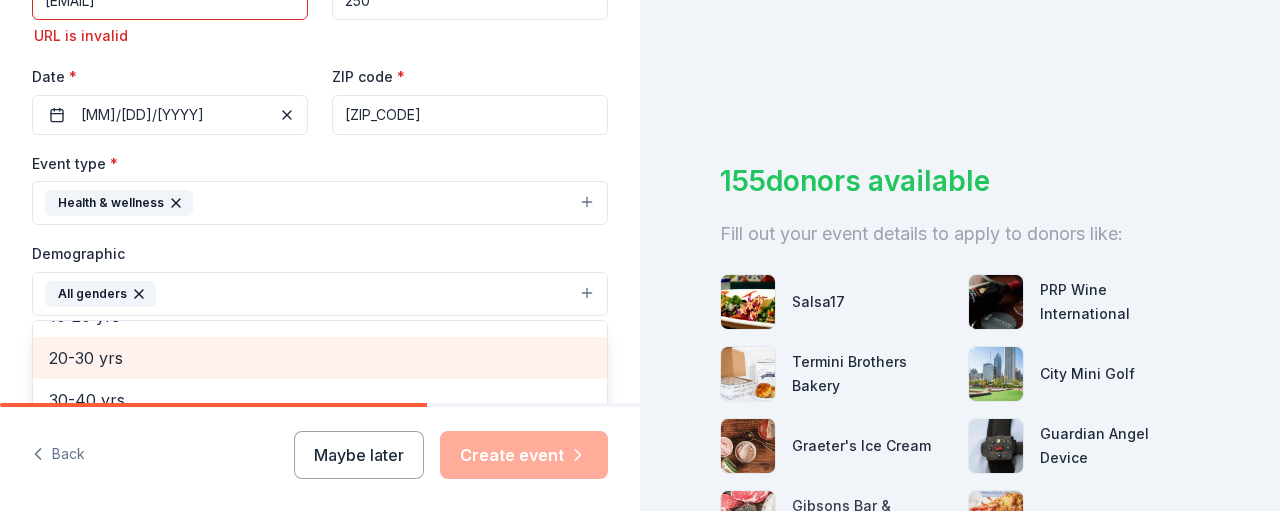 scroll, scrollTop: 100, scrollLeft: 0, axis: vertical 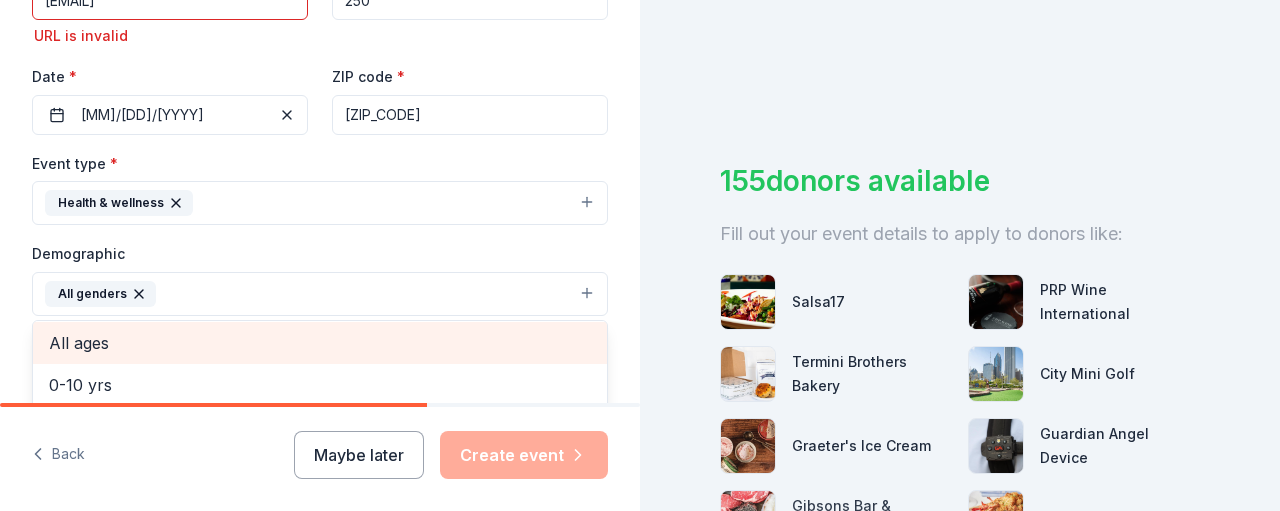 click on "All ages" at bounding box center [320, 343] 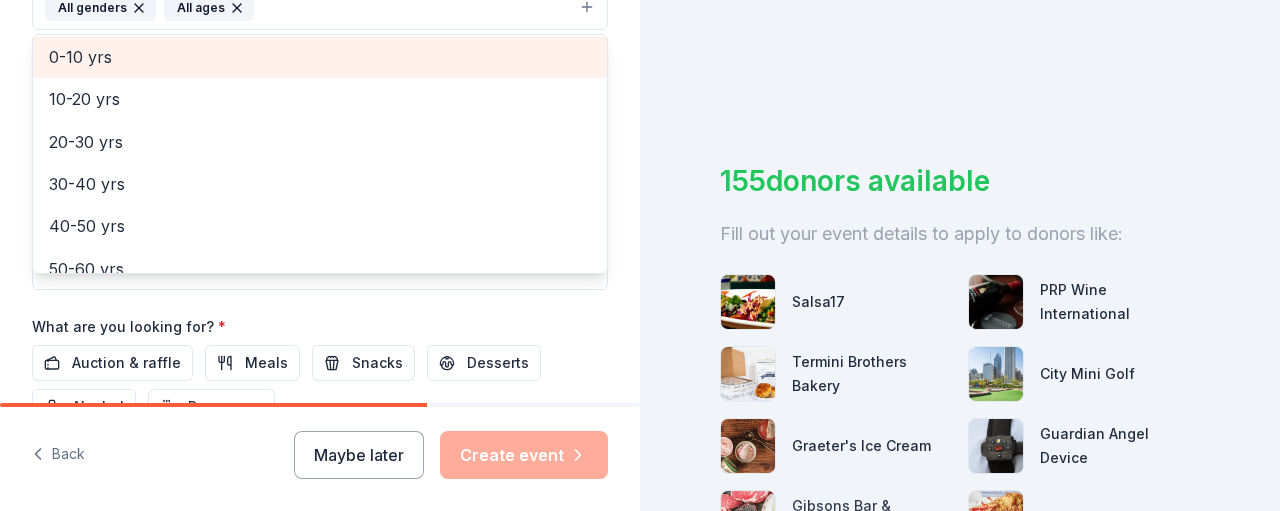 scroll, scrollTop: 748, scrollLeft: 0, axis: vertical 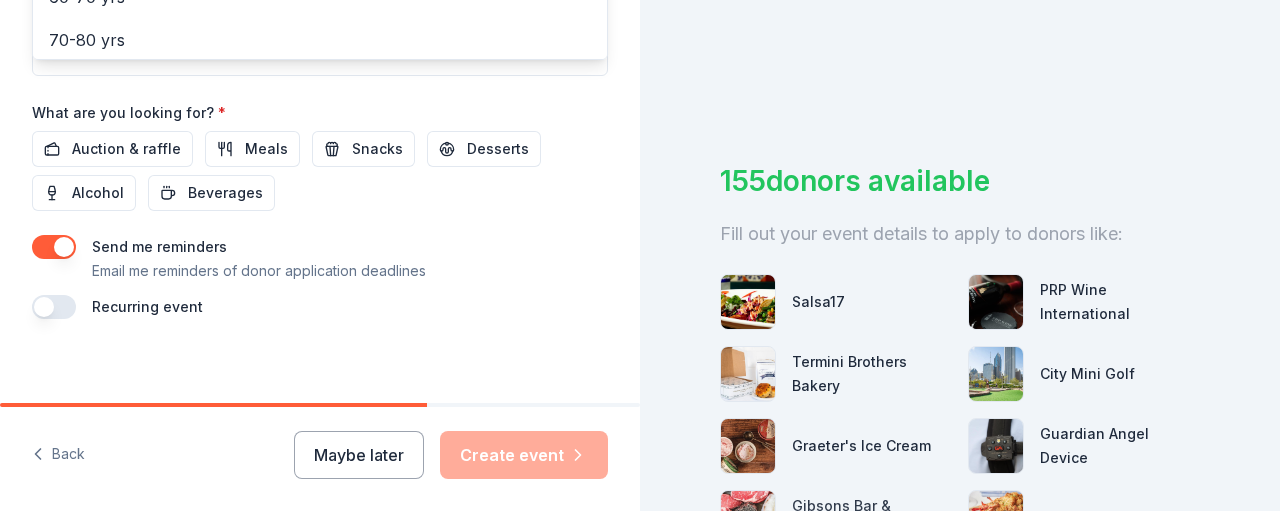 click on "Event name * Back  to School Bash 20 /100 Event website lauriesm8@[EMAIL_DOMAIN] URL is invalid Attendance * 250 Date * [MM]/[DD]/[YYYY] ZIP code * [ZIP_CODE] Event type * Health & wellness Demographic All genders All ages Mostly men Mostly women 0-10 yrs 10-20 yrs 20-30 yrs 30-40 yrs 40-50 yrs 50-60 yrs 60-70 yrs 70-80 yrs 80+ yrs We use this information to help brands find events with their target demographic to sponsor their products. Mailing address Apt/unit Description What are you looking for? * Auction & raffle Meals Snacks Desserts Alcohol Beverages Send me reminders Email me reminders of donor application deadlines Recurring event" at bounding box center [320, -159] 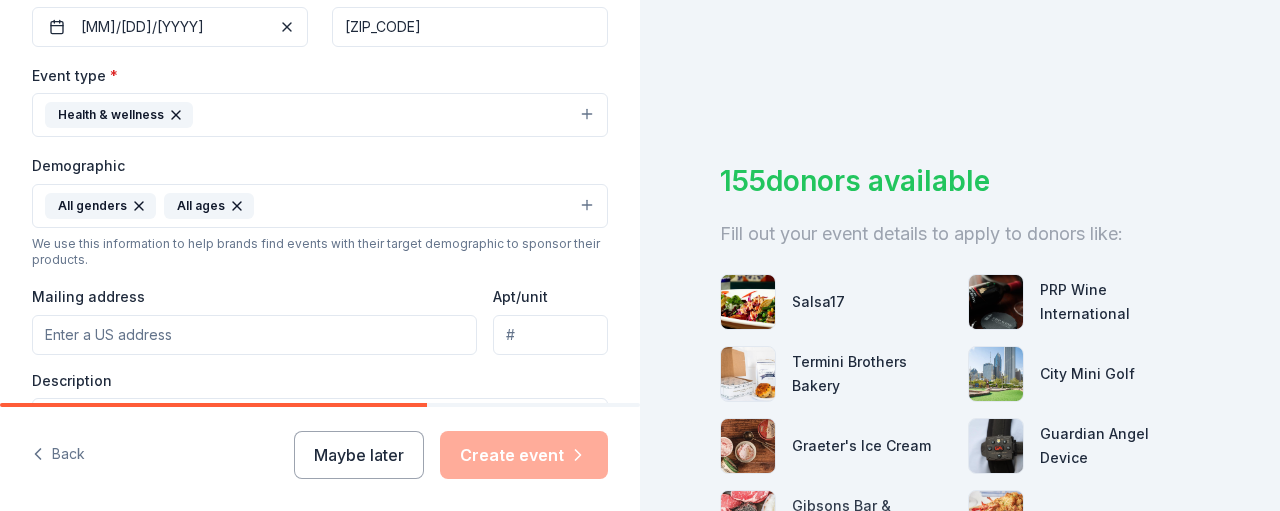 click on "Mailing address" at bounding box center (254, 335) 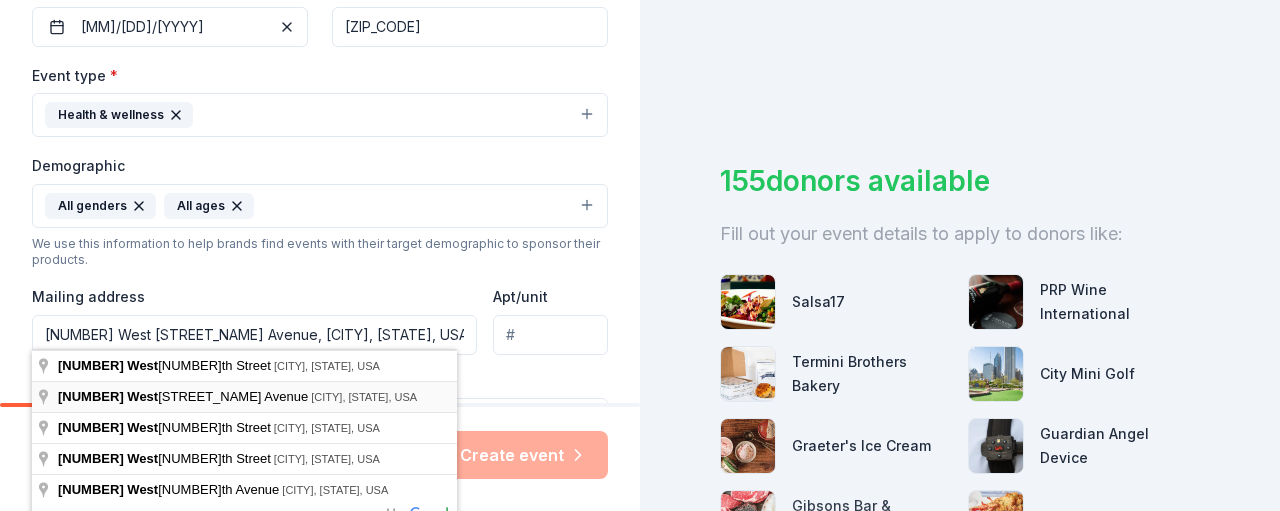 type on "[NUMBER] West [STREET_NAME] Avenue, [CITY], [STATE], [ZIP_CODE]" 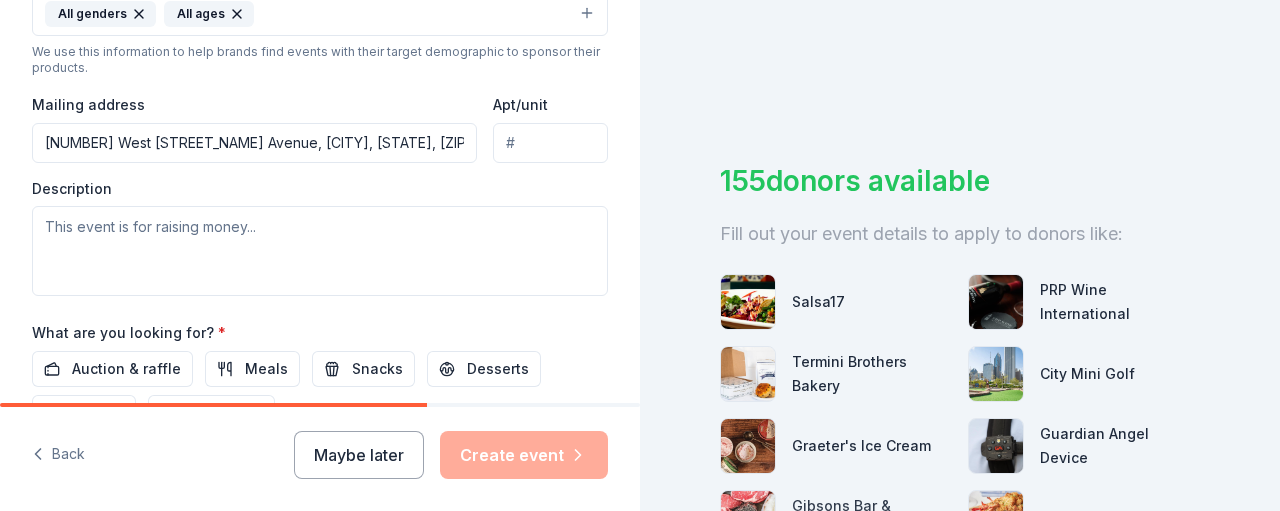 scroll, scrollTop: 736, scrollLeft: 0, axis: vertical 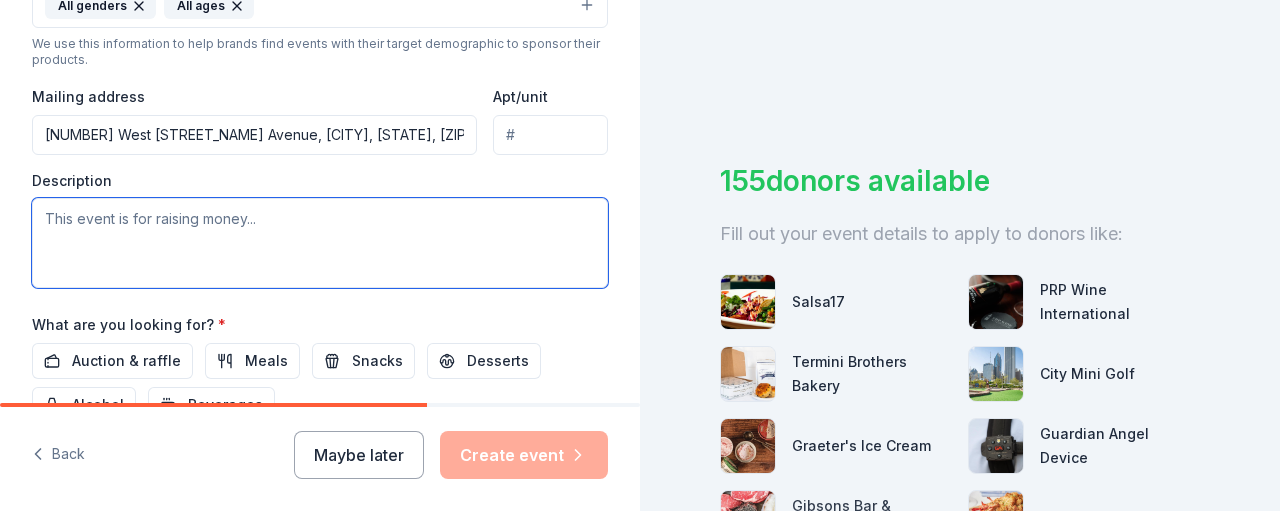 click at bounding box center [320, 243] 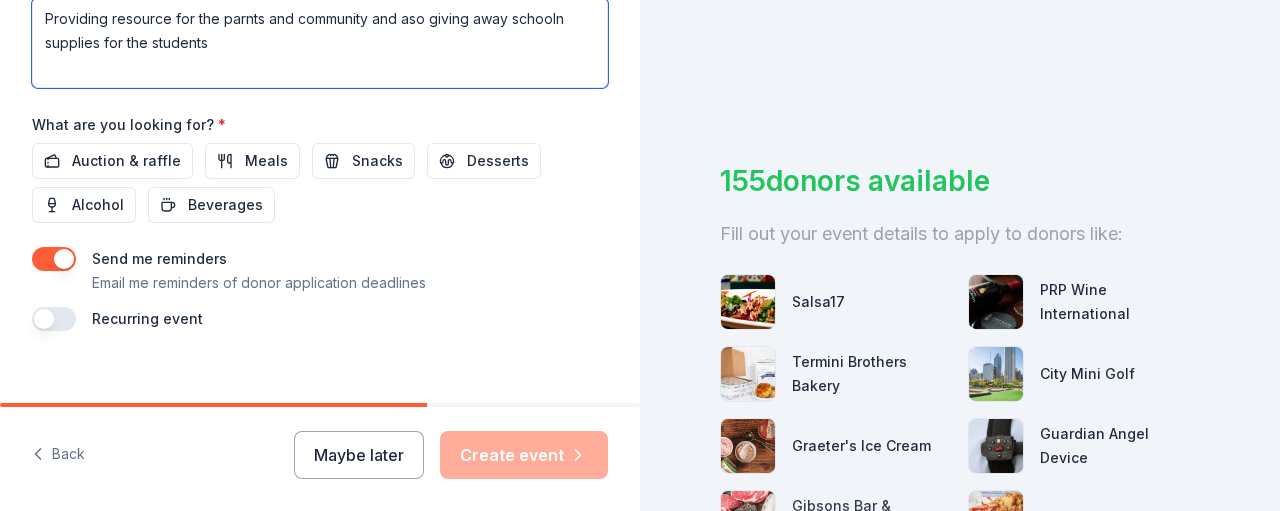 scroll, scrollTop: 954, scrollLeft: 0, axis: vertical 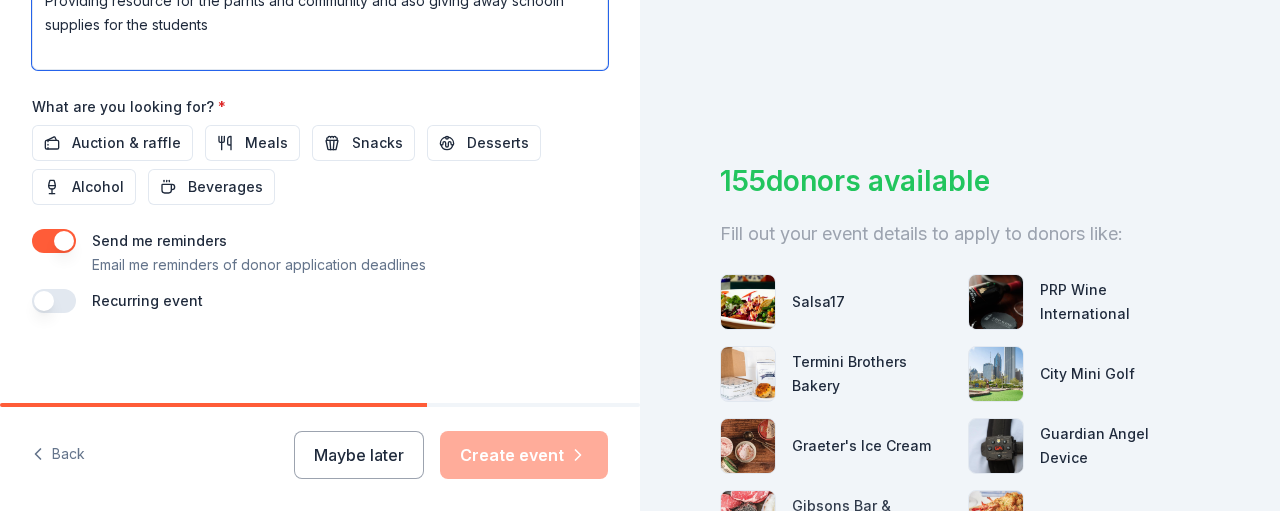 type on "Providing resource for the parnts and community and aso giving away schooln supplies for the students" 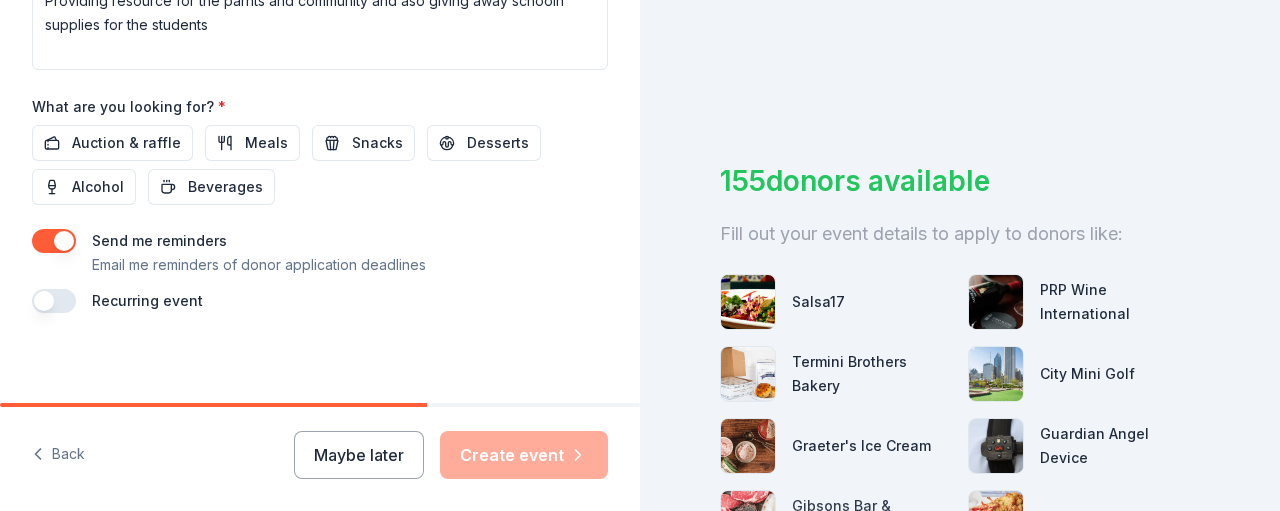 click at bounding box center [54, 301] 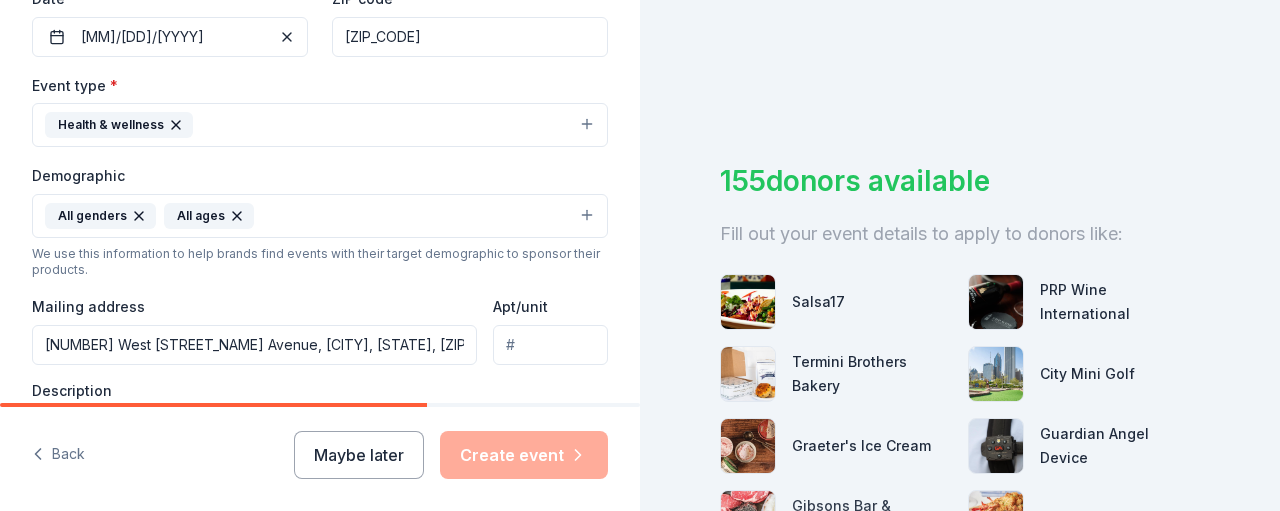 scroll, scrollTop: 326, scrollLeft: 0, axis: vertical 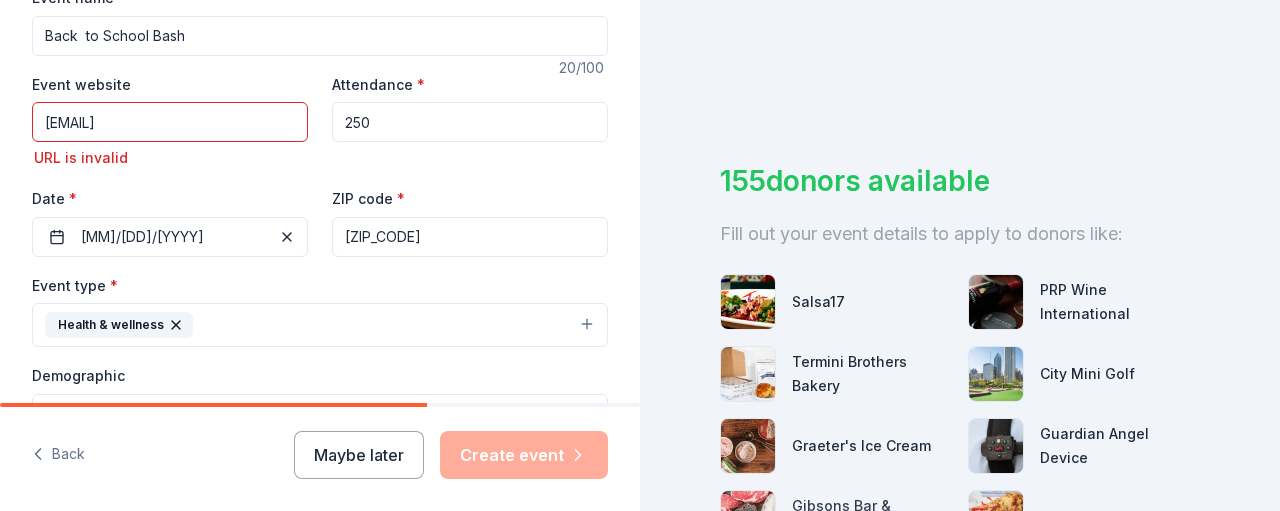 click on "Date *" at bounding box center (170, 199) 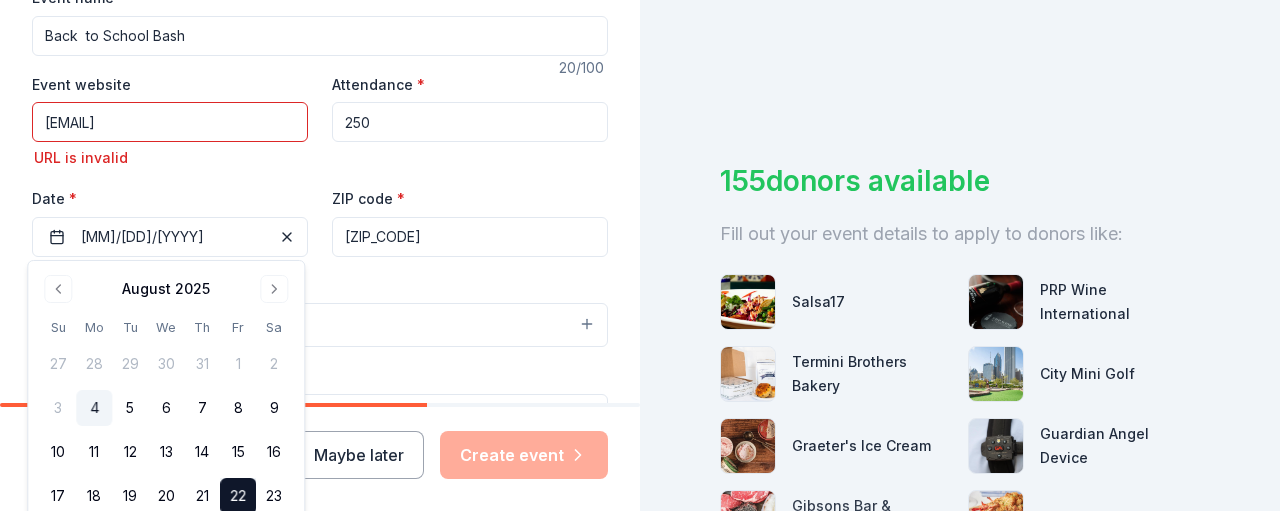 click on "Health & wellness" at bounding box center (320, 325) 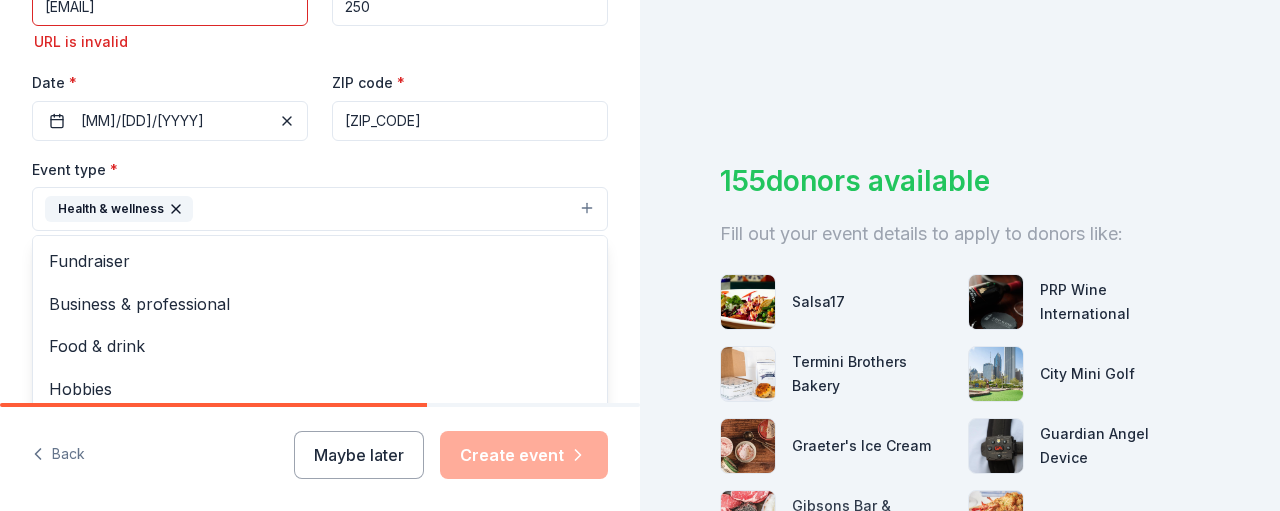 scroll, scrollTop: 326, scrollLeft: 0, axis: vertical 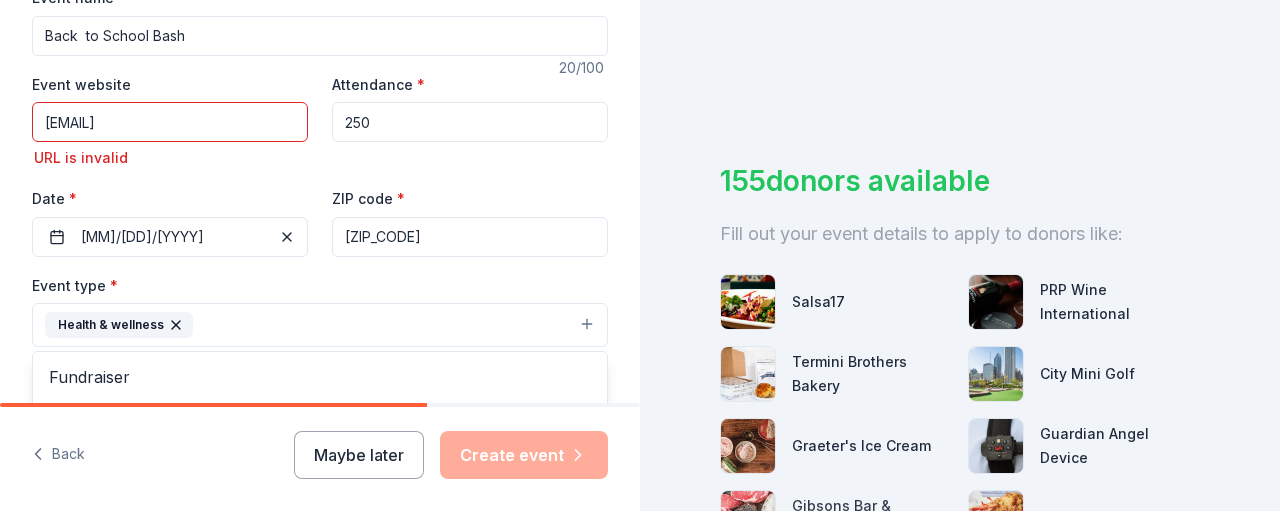 click on "Event name * Back  to School Bash 20 /100 Event website lauriesm8@[EMAIL_DOMAIN] URL is invalid Attendance * 250 Date * [MM]/[DD]/[YYYY] ZIP code * [ZIP_CODE] Event type * Health & wellness Fundraiser Business & professional Food & drink Hobbies Music Performing & visual arts Demographic All genders All ages We use this information to help brands find events with their target demographic to sponsor their products. Mailing address [NUMBER] West [STREET_NAME] Avenue, [CITY], [STATE], [ZIP_CODE] Apt/unit Description Providing resource for the parnts and community and aso giving away schooln supplies for the students This is a recurring event. The next event is in: [MONTH] [YEAR]" at bounding box center (320, 499) 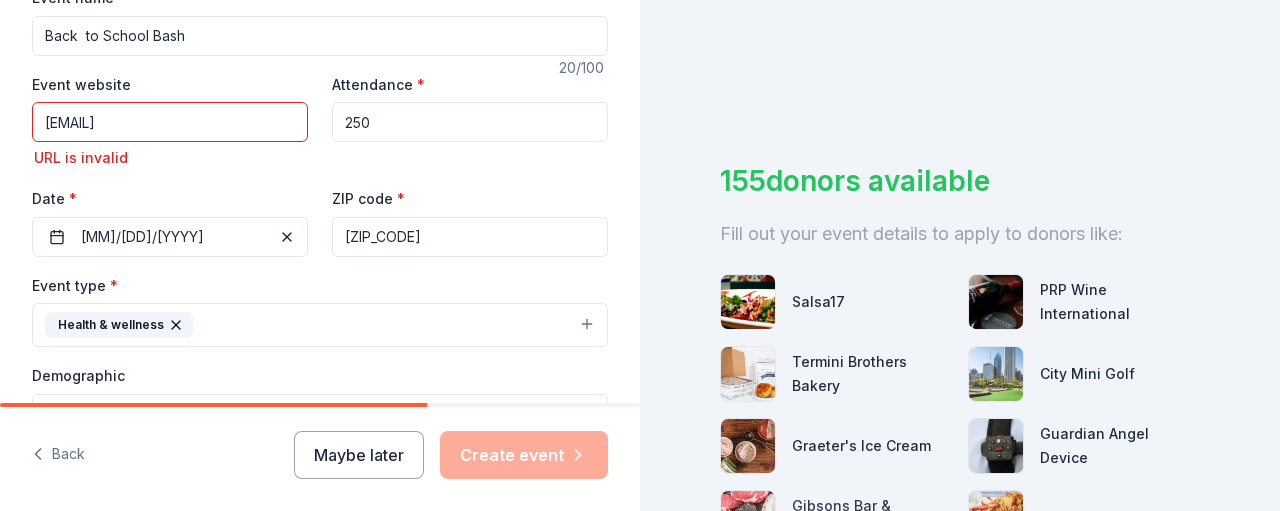 drag, startPoint x: 194, startPoint y: 117, endPoint x: -6, endPoint y: 97, distance: 200.99751 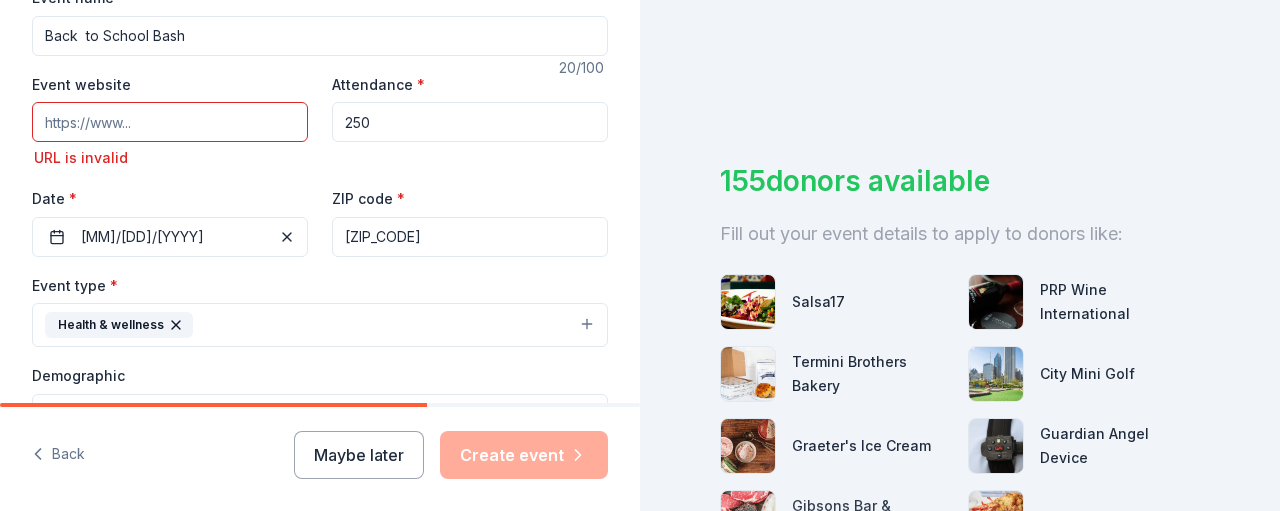click on "Event website" at bounding box center (170, 122) 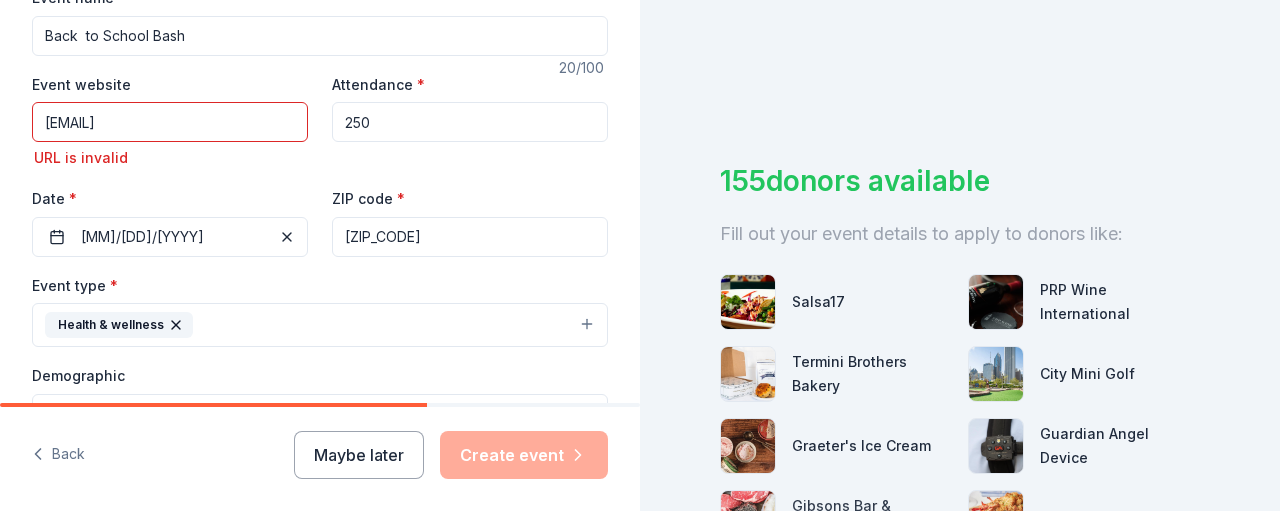 click on "URL is invalid" at bounding box center (170, 158) 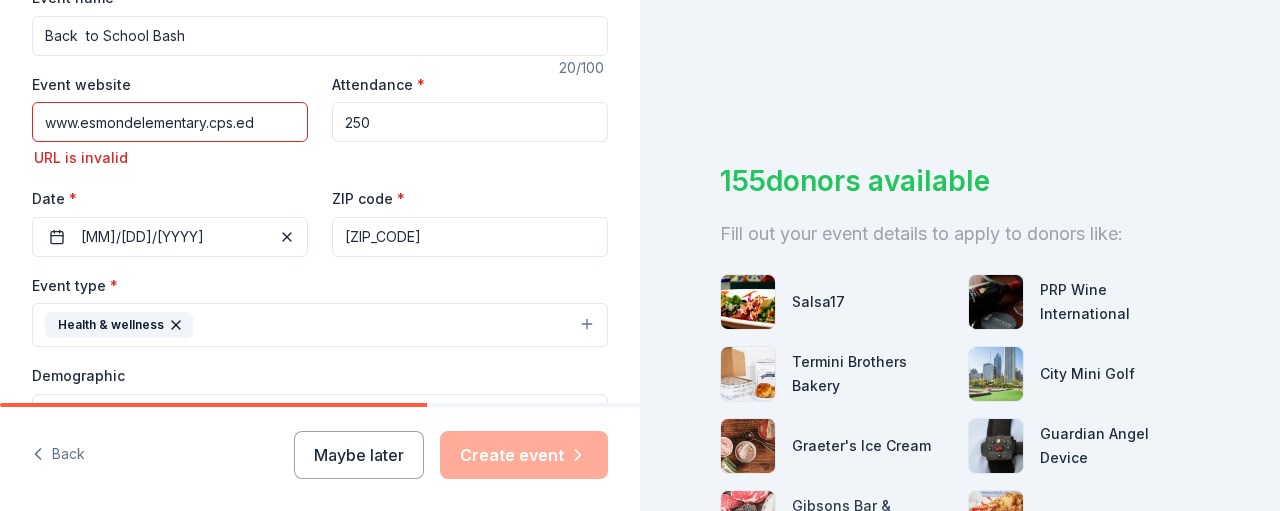type on "www.esmondelementary.cps.edu" 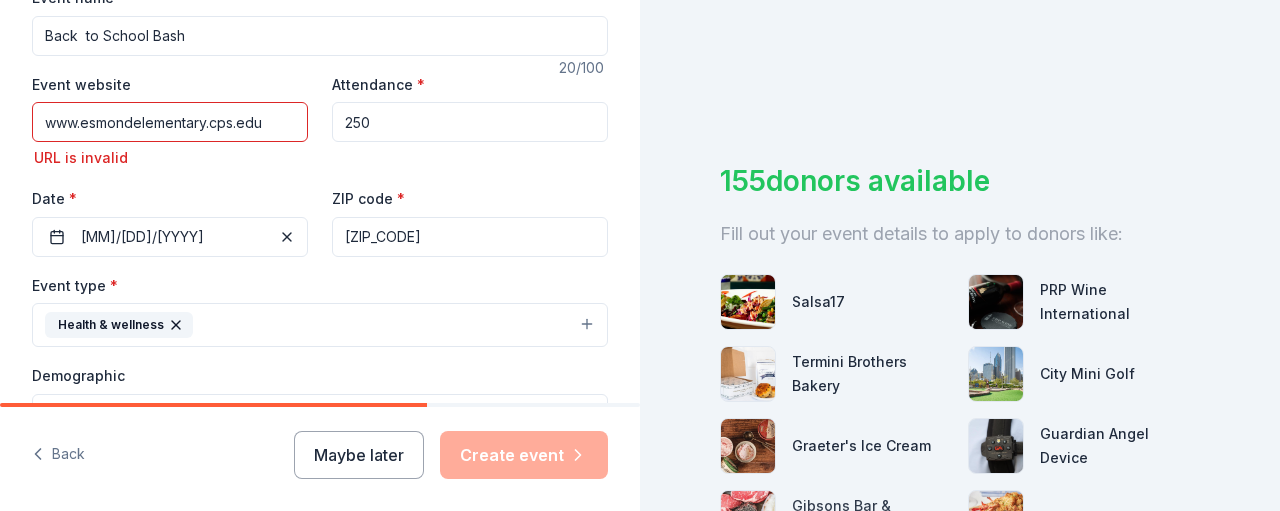 drag, startPoint x: 278, startPoint y: 123, endPoint x: 44, endPoint y: 116, distance: 234.10468 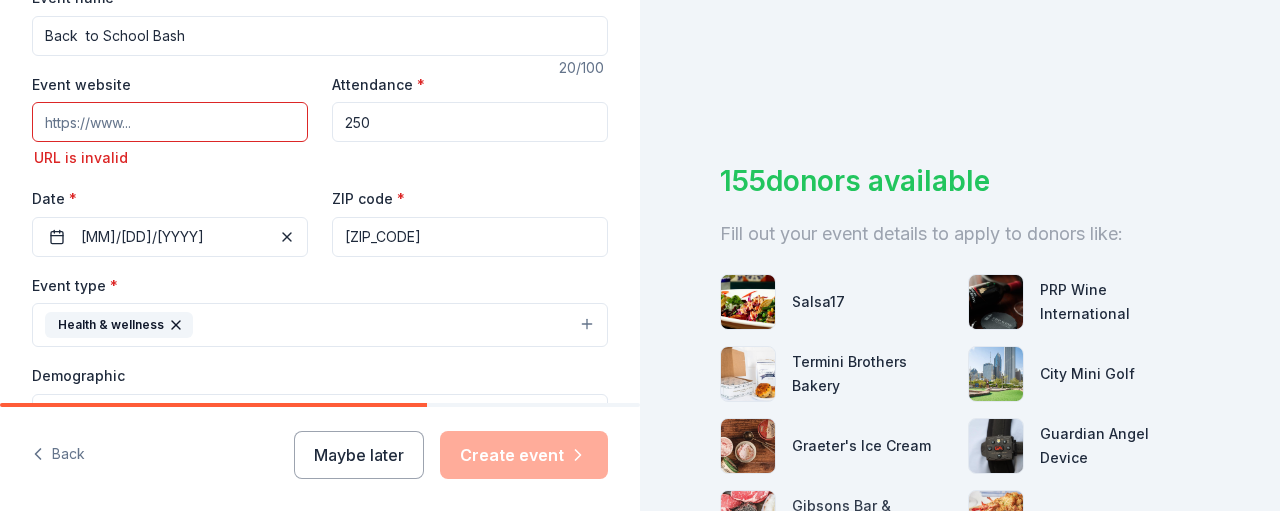 click on "Event website" at bounding box center (170, 122) 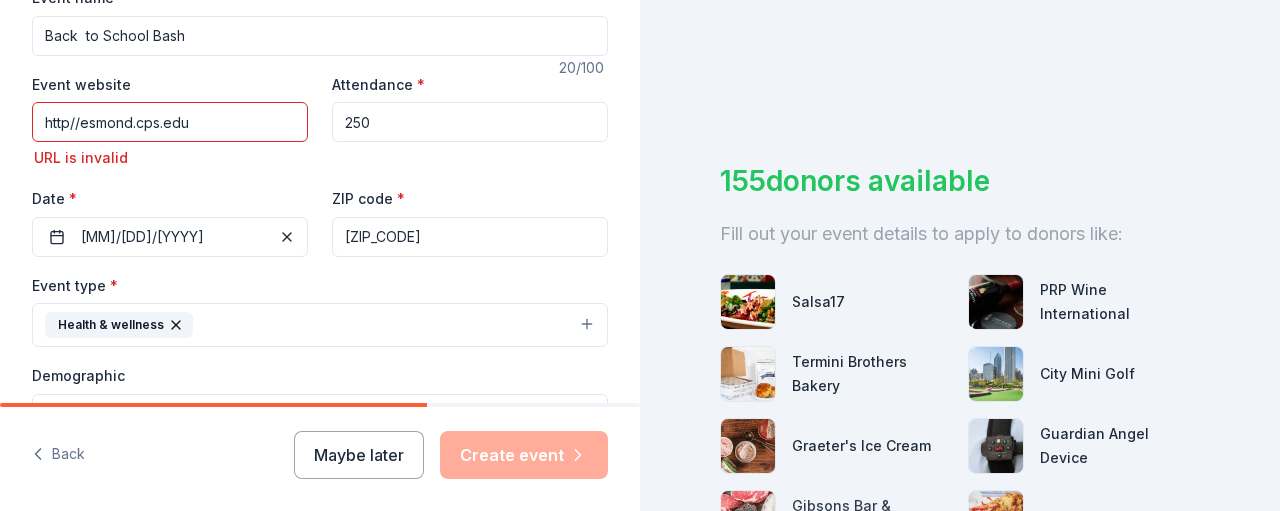 click on "Maybe later Create event" at bounding box center [451, 455] 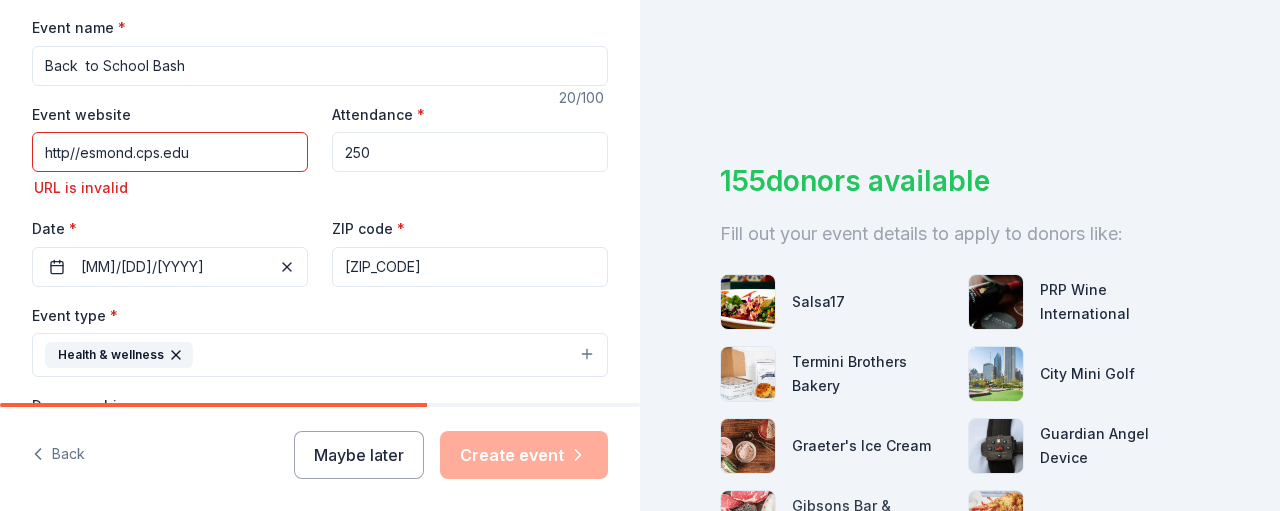 scroll, scrollTop: 300, scrollLeft: 0, axis: vertical 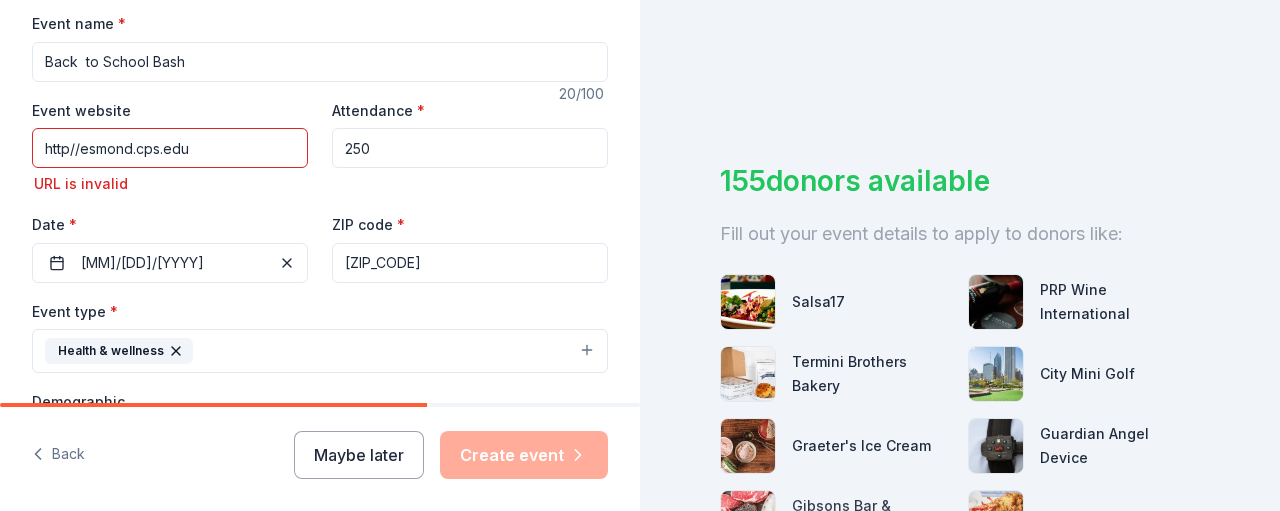 drag, startPoint x: 220, startPoint y: 141, endPoint x: 78, endPoint y: 140, distance: 142.00352 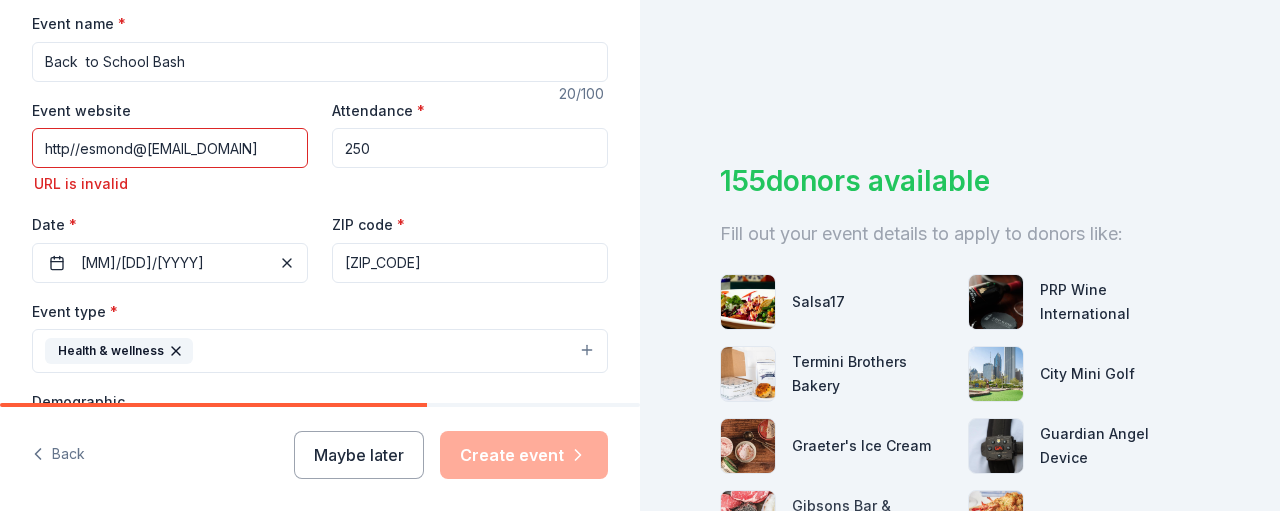 drag, startPoint x: 71, startPoint y: 140, endPoint x: -3, endPoint y: 141, distance: 74.00676 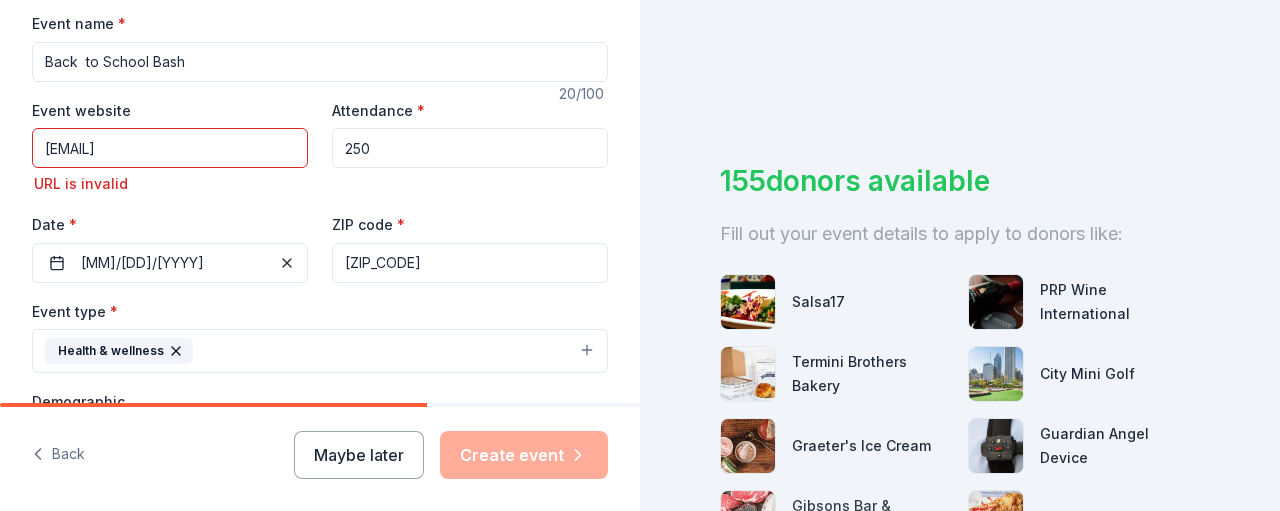 click on "Maybe later Create event" at bounding box center [451, 455] 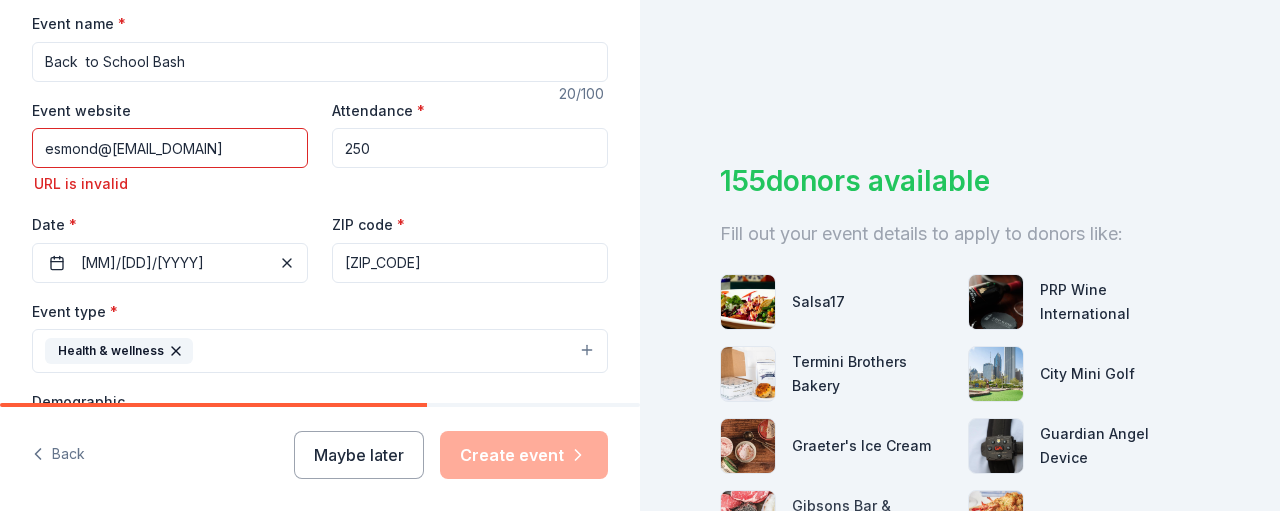 click on "esmond@[EMAIL_DOMAIN]" at bounding box center (170, 148) 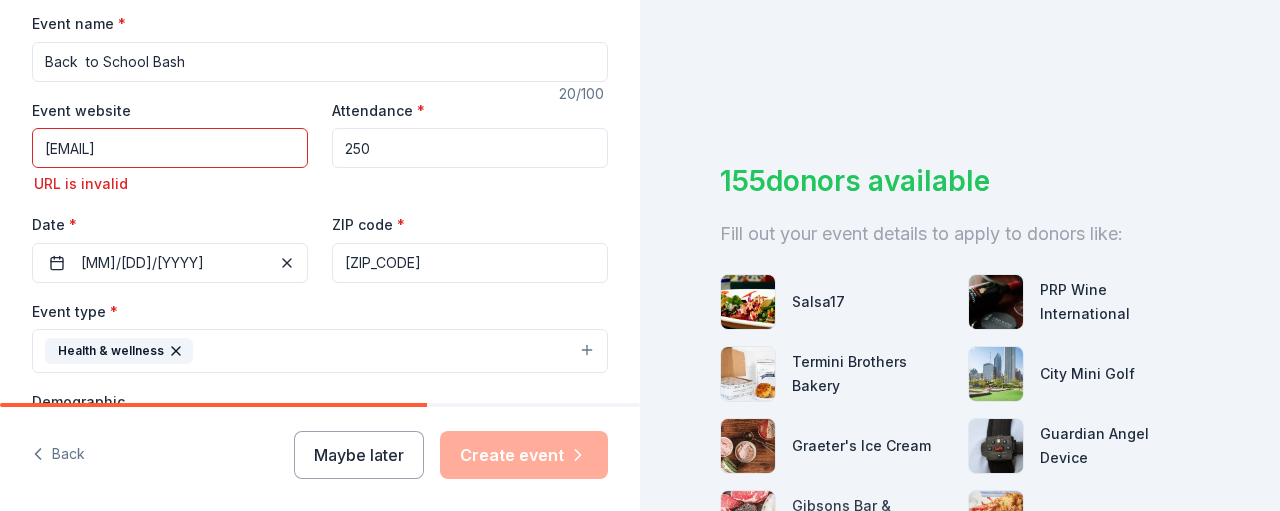 type on "[EMAIL]" 